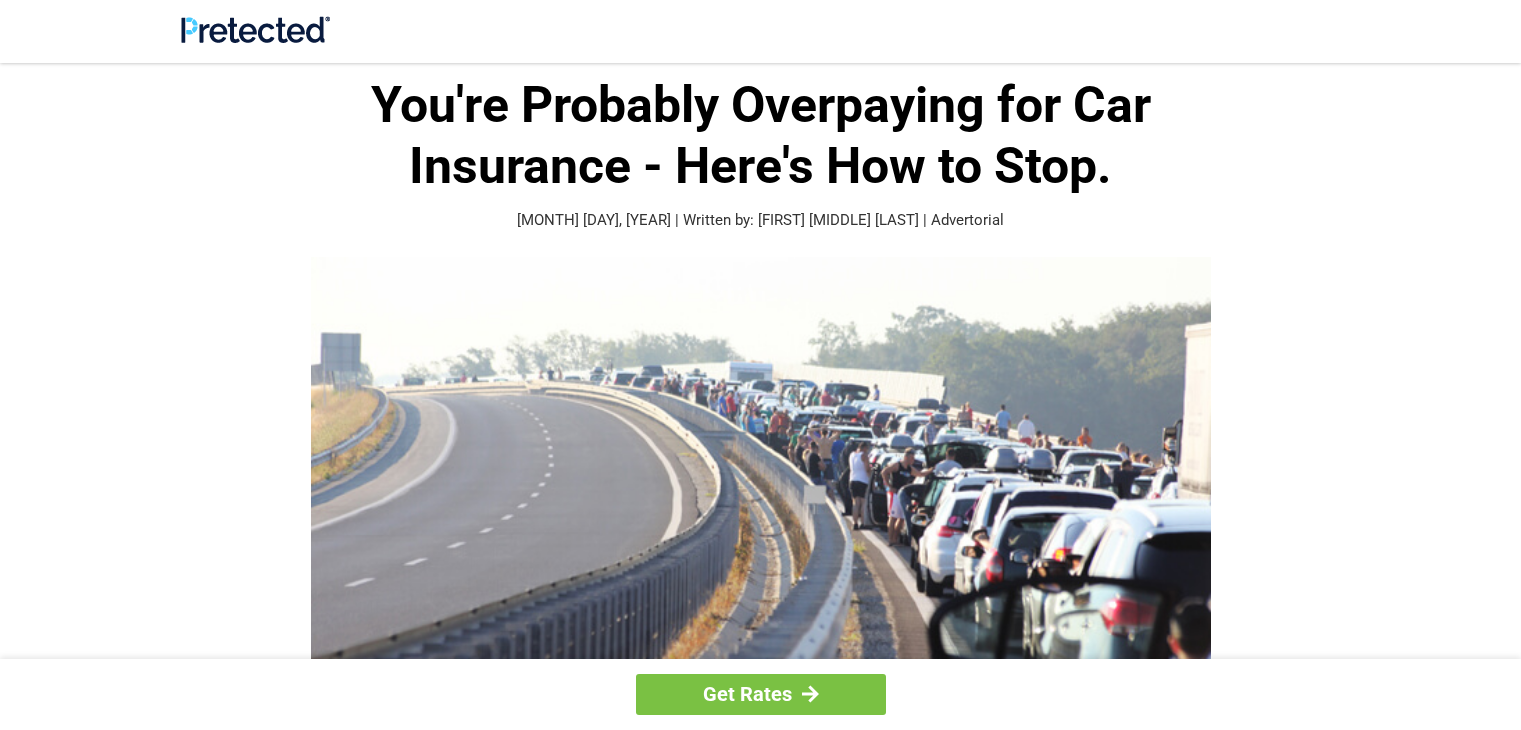 scroll, scrollTop: 0, scrollLeft: 0, axis: both 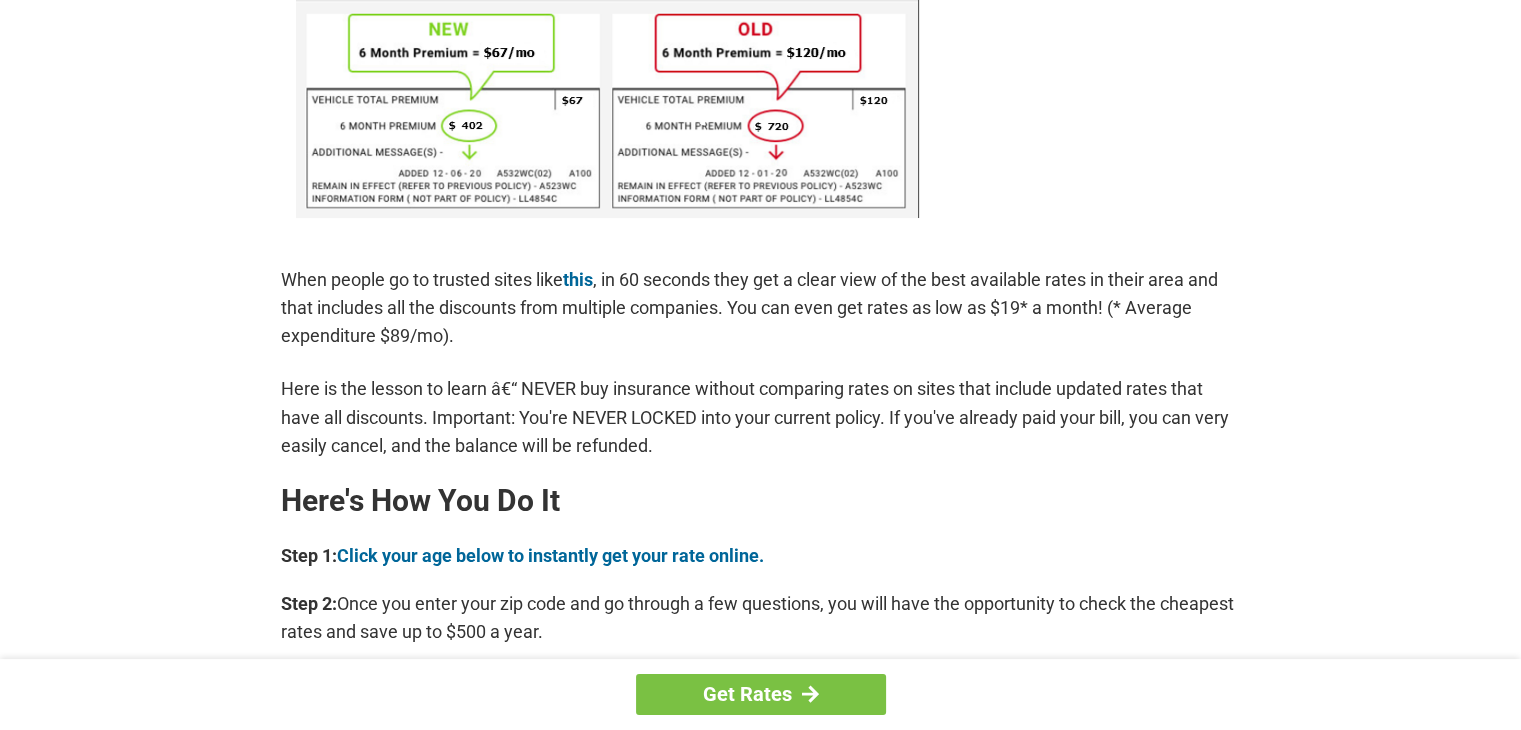 click on "Click your age below to instantly get your rate online." at bounding box center [550, 555] 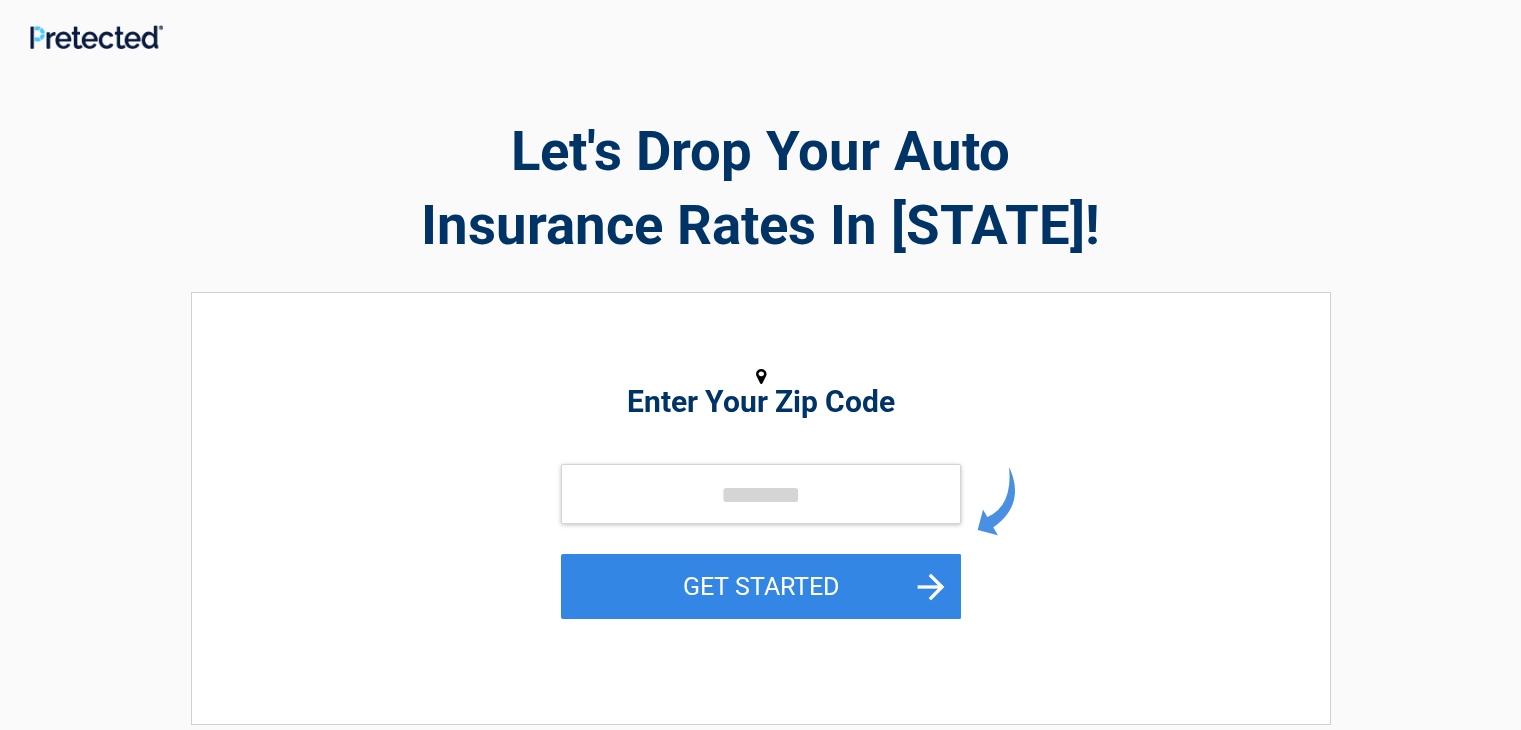 scroll, scrollTop: 0, scrollLeft: 0, axis: both 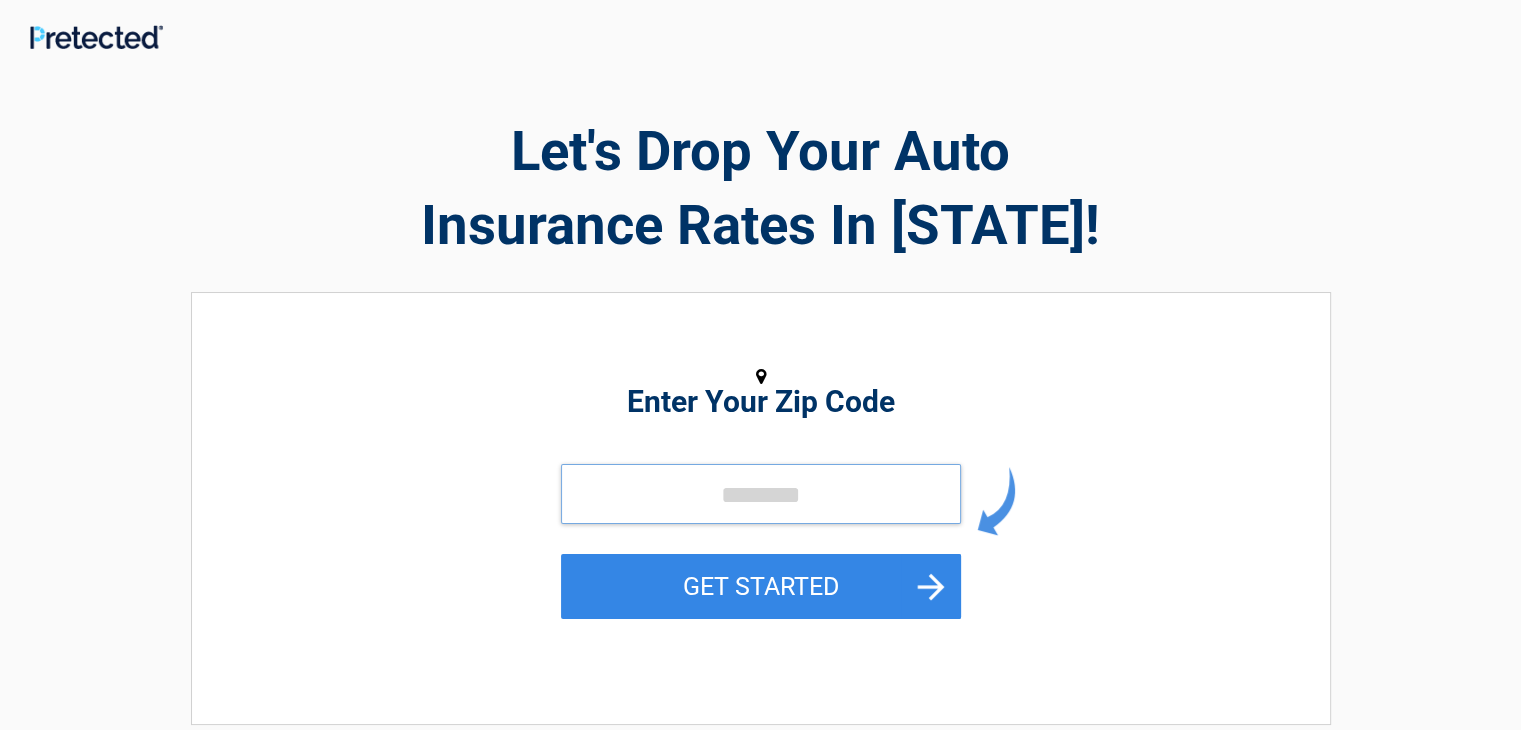 click at bounding box center [761, 494] 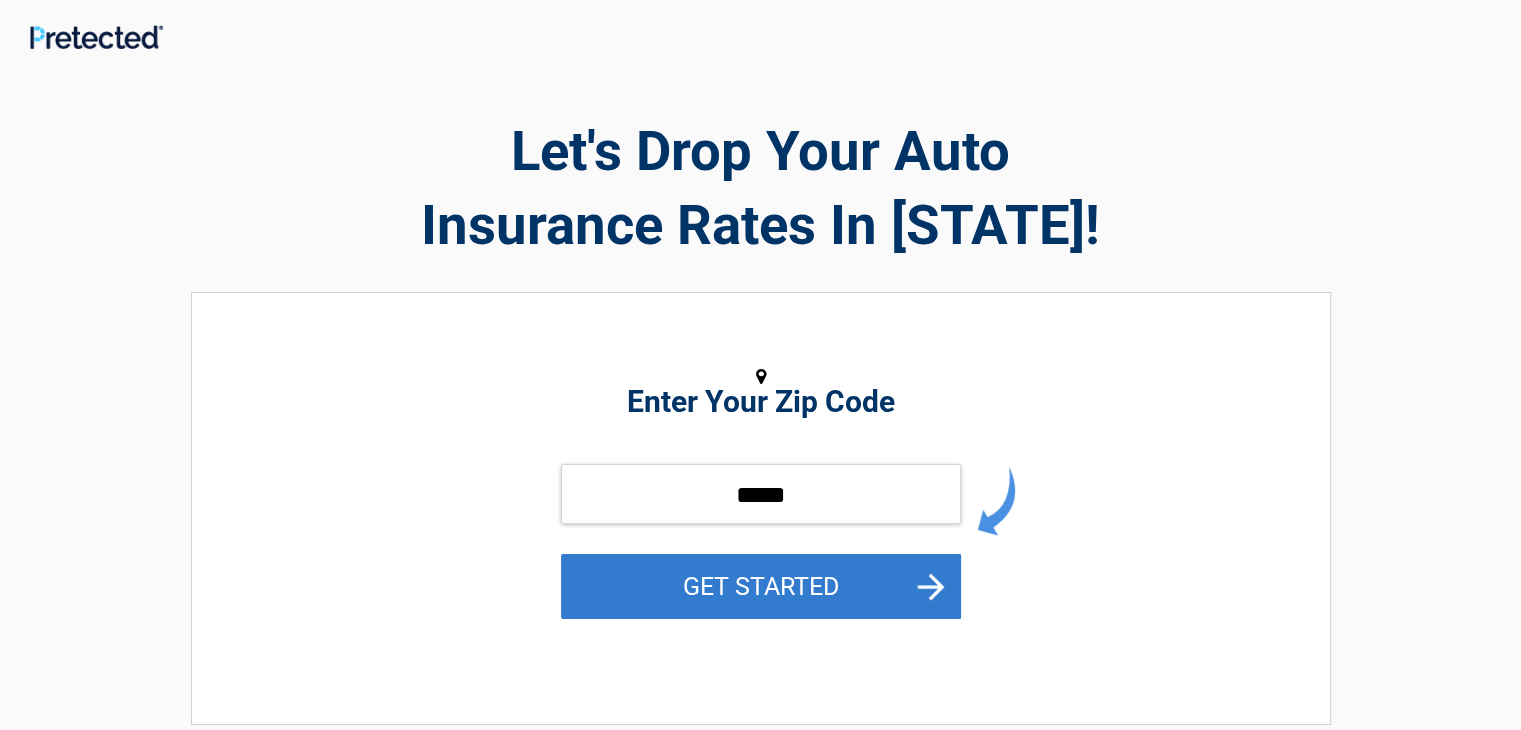 click on "GET STARTED" at bounding box center [761, 586] 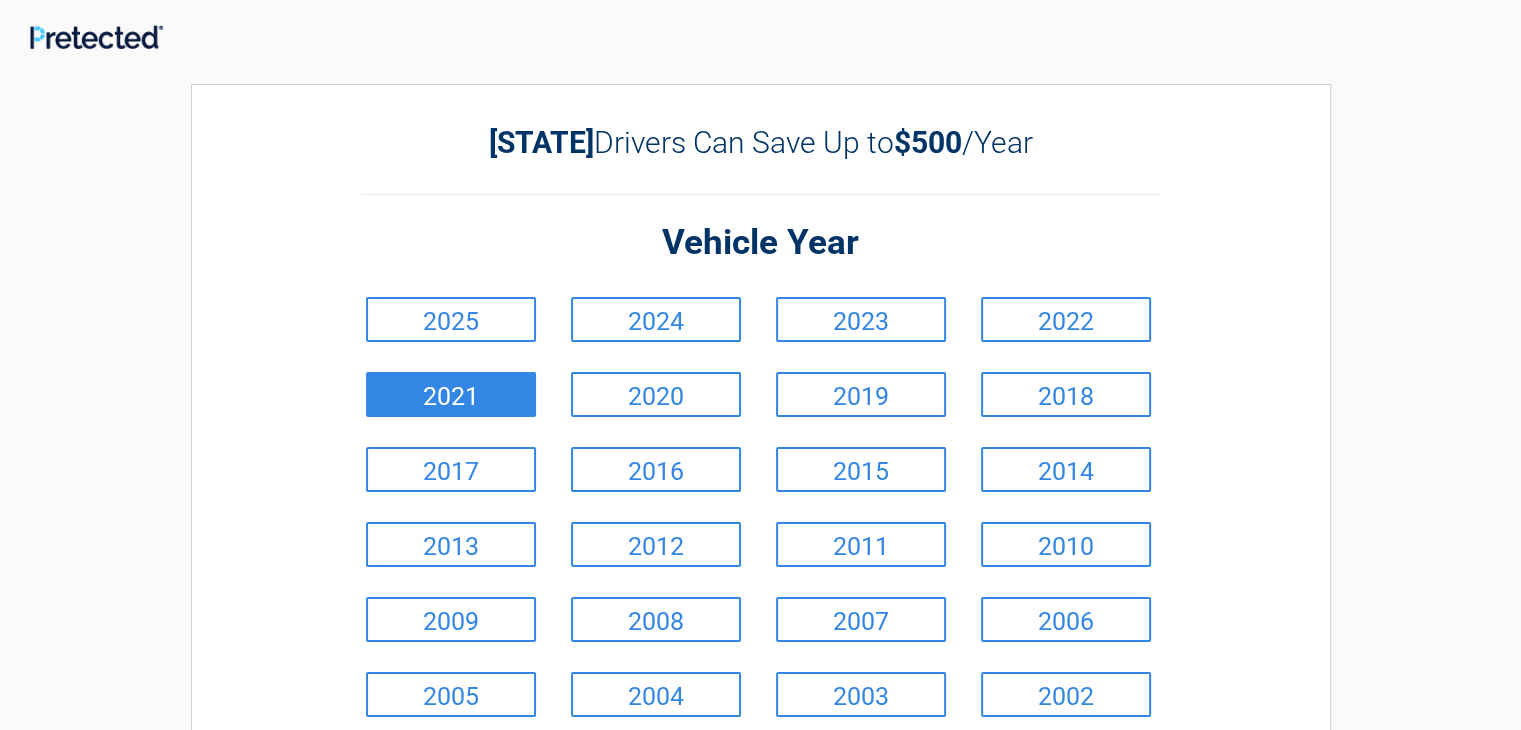 click on "2021" at bounding box center (451, 394) 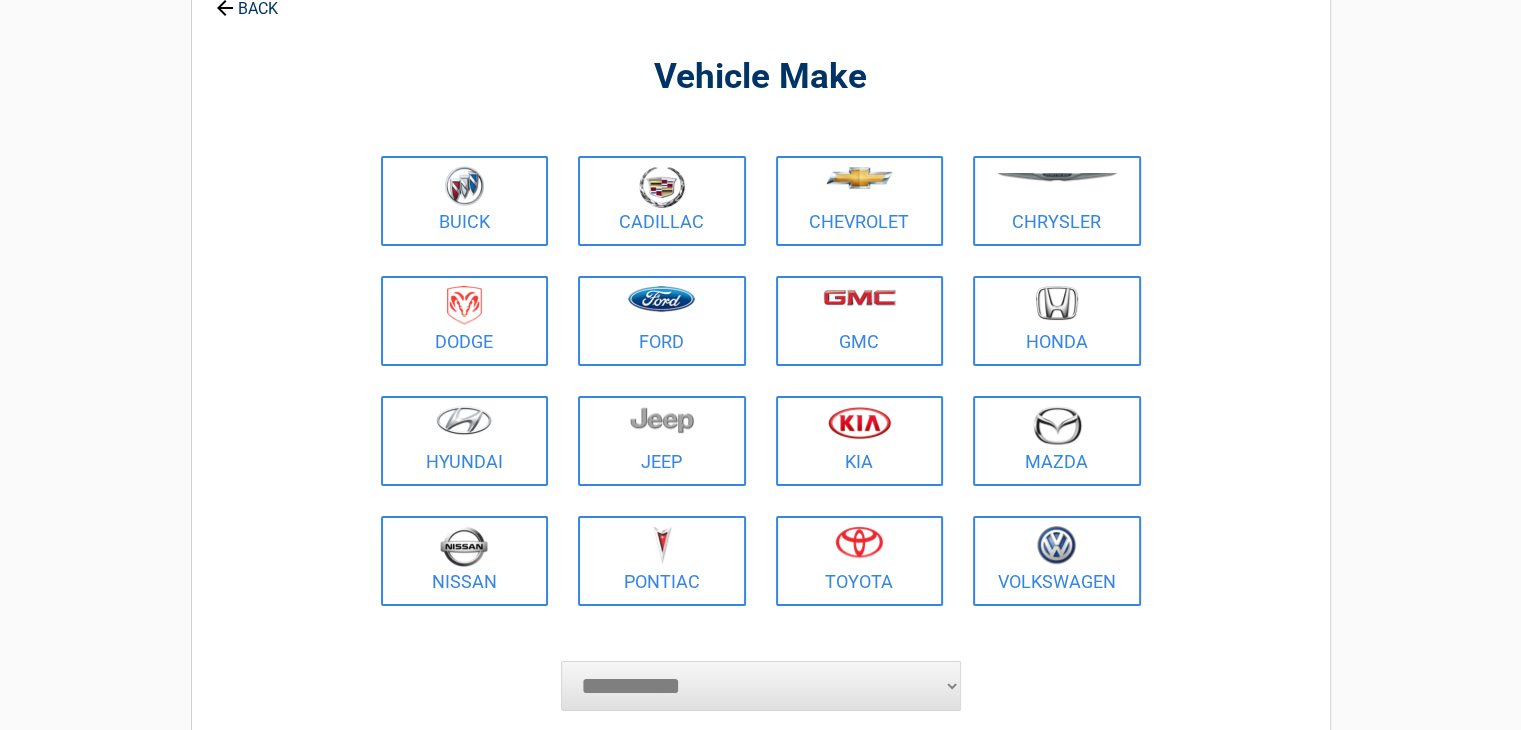 scroll, scrollTop: 106, scrollLeft: 0, axis: vertical 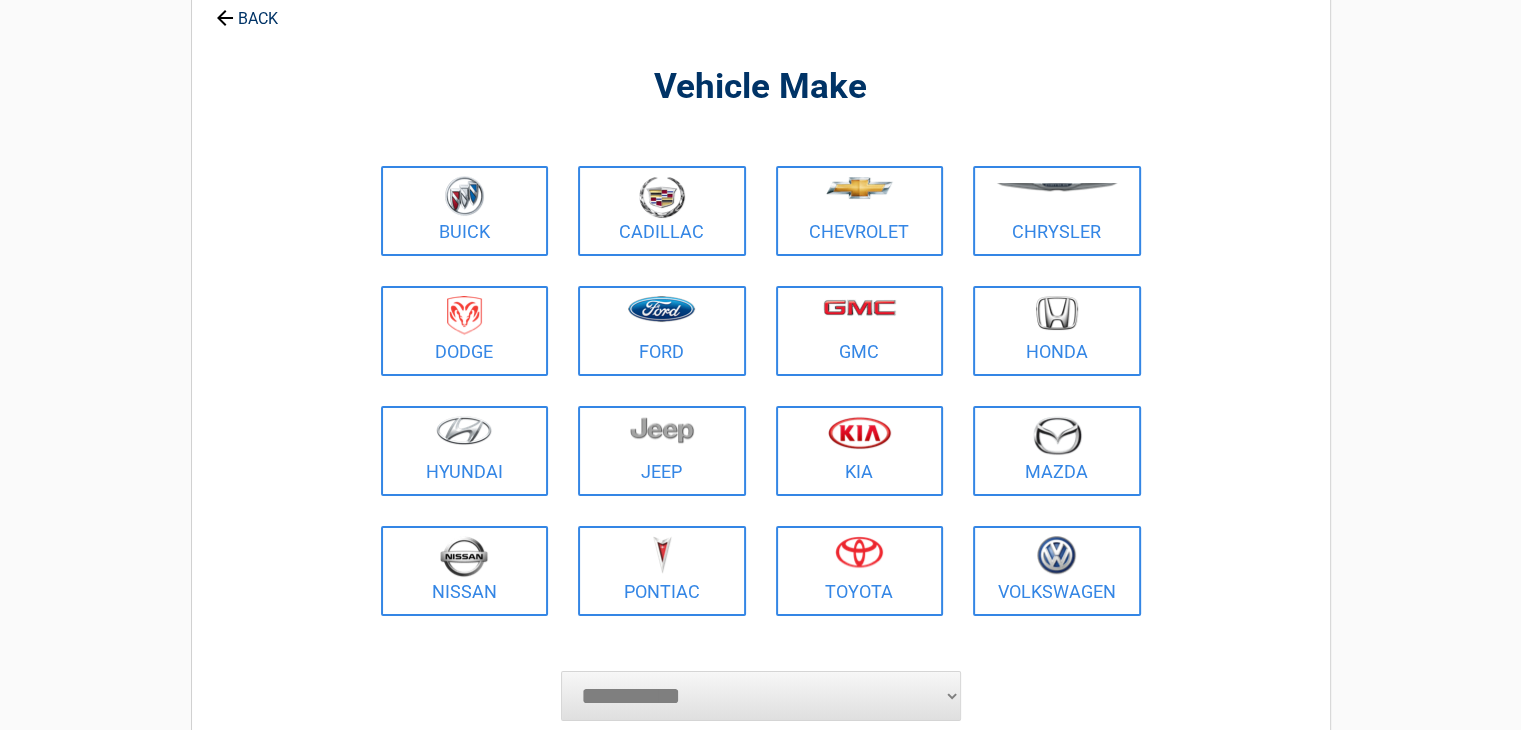 click on "**********" at bounding box center [761, 696] 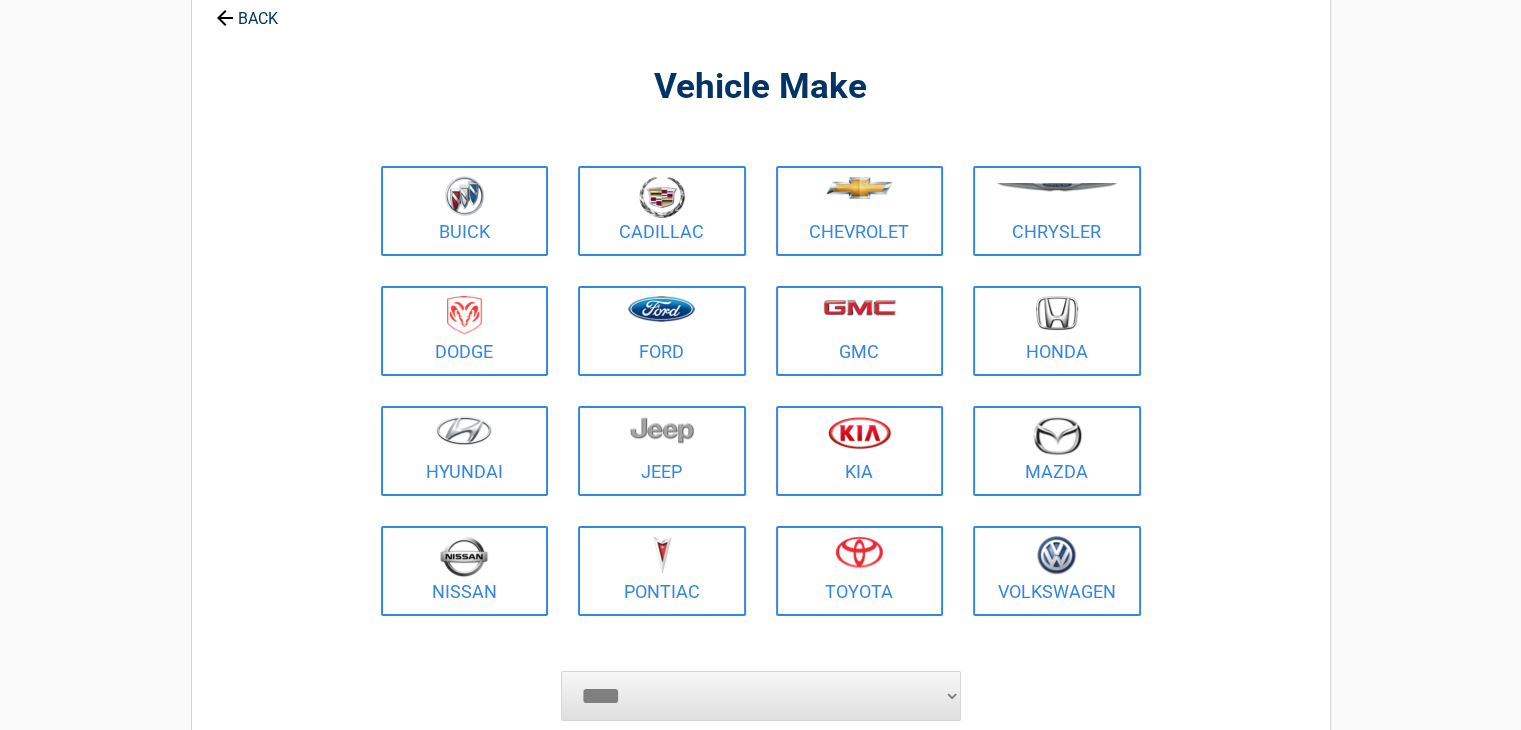 click on "**********" at bounding box center [761, 696] 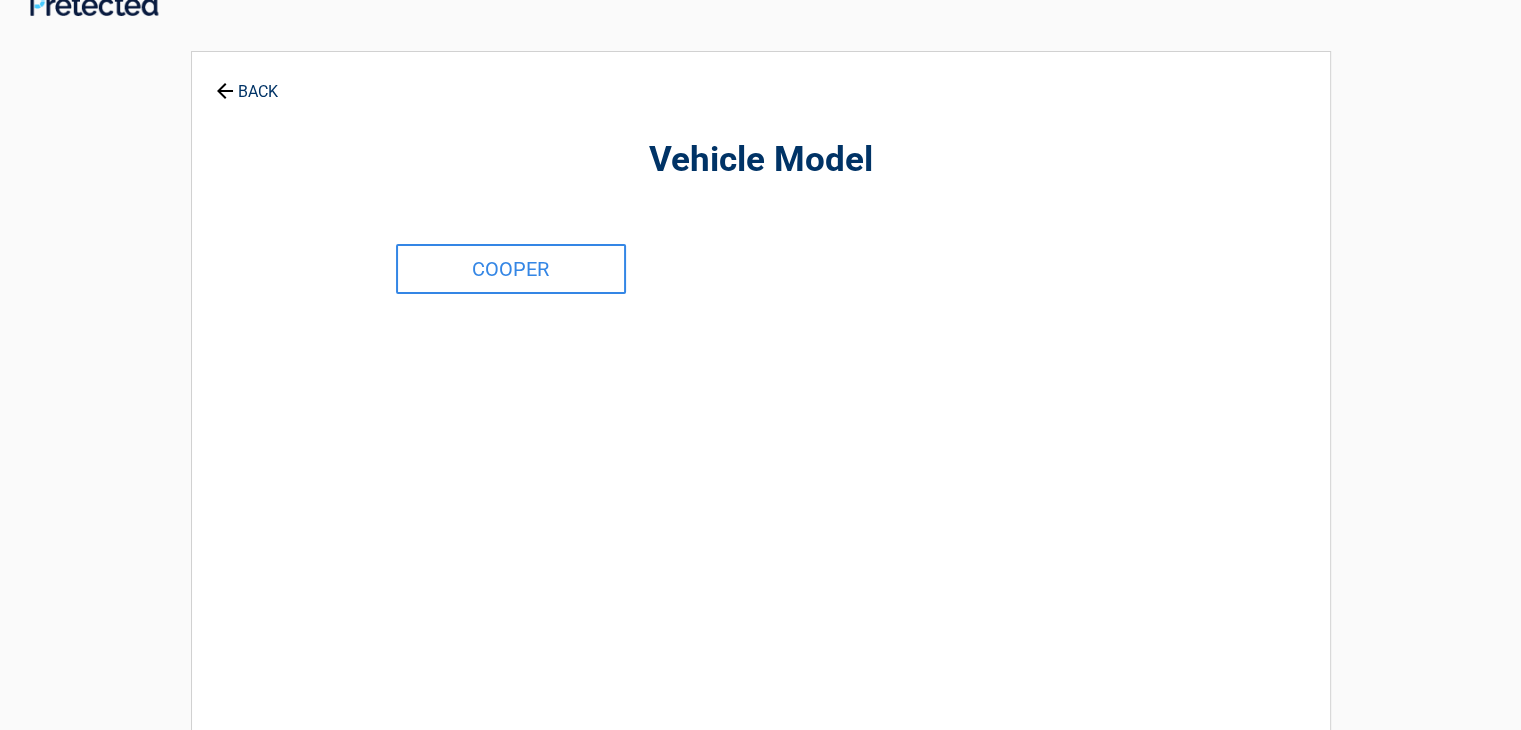 scroll, scrollTop: 0, scrollLeft: 0, axis: both 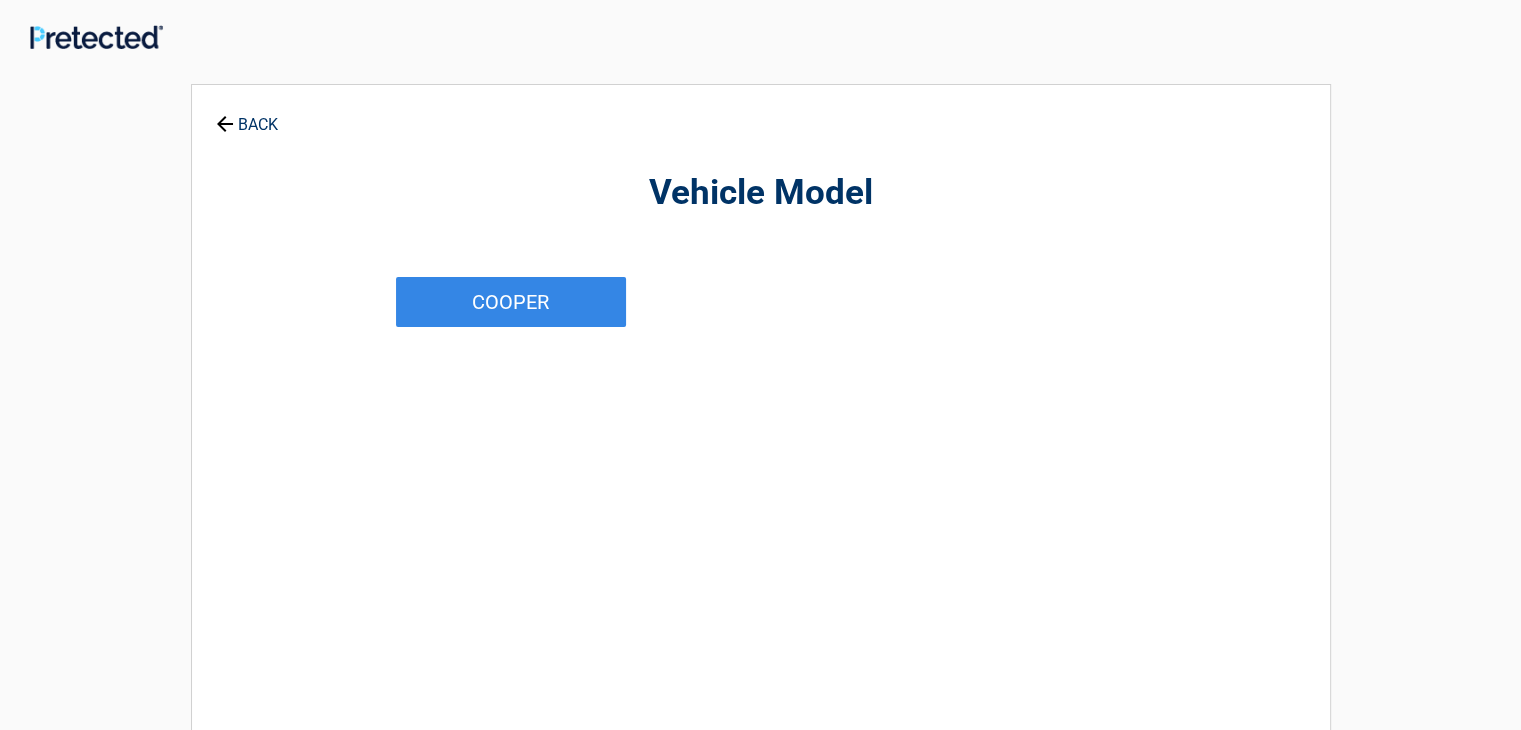 click on "COOPER" at bounding box center [511, 302] 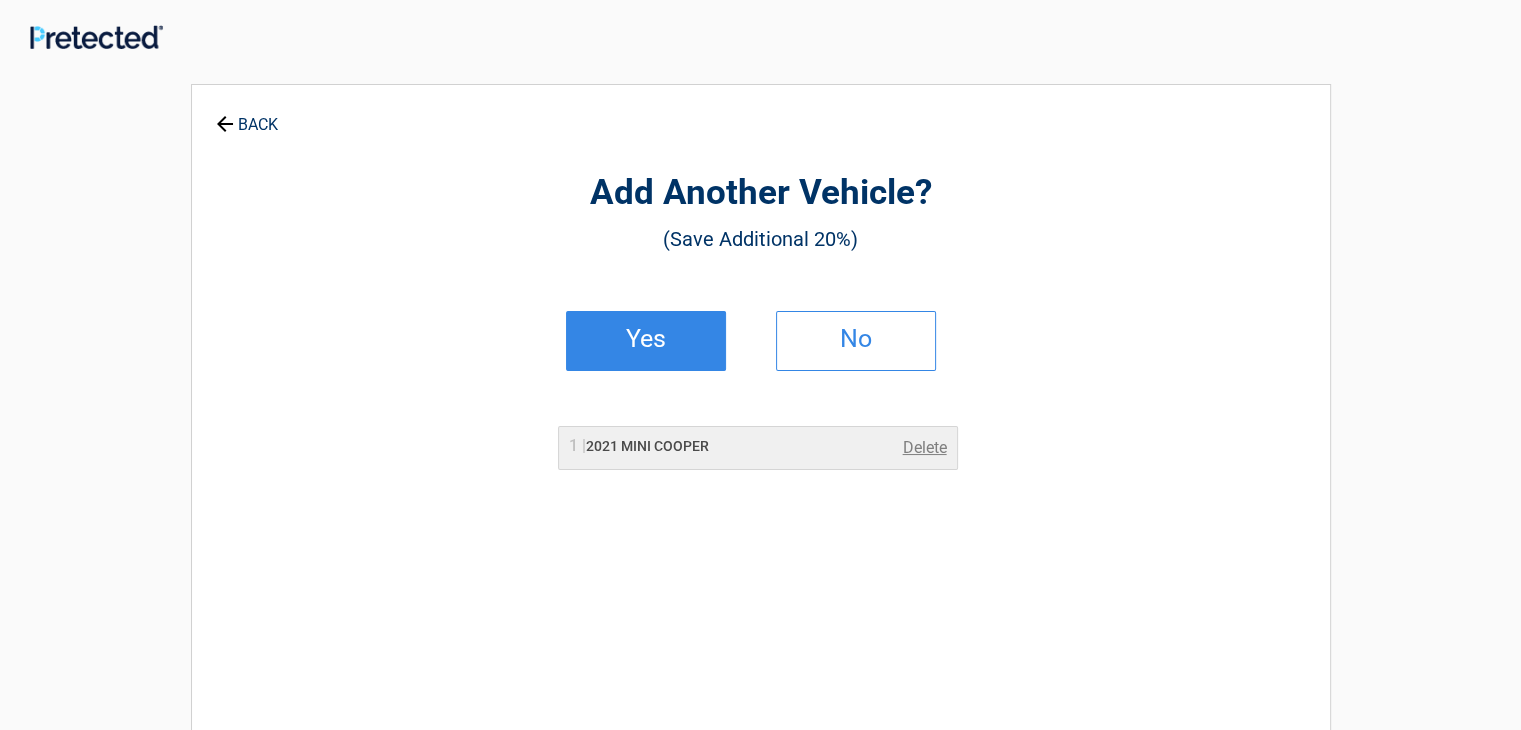 click on "Yes" at bounding box center (646, 341) 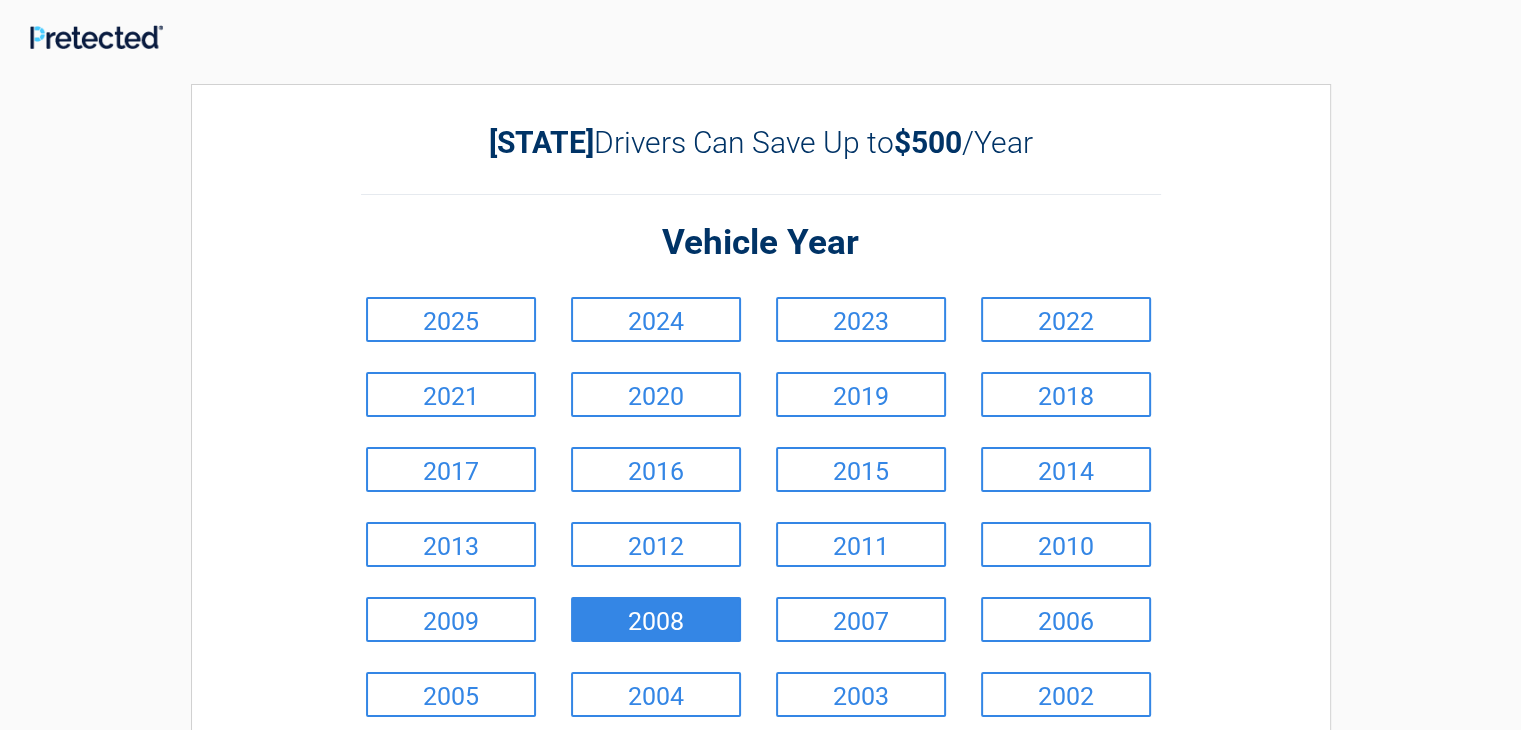 click on "2008" at bounding box center (656, 619) 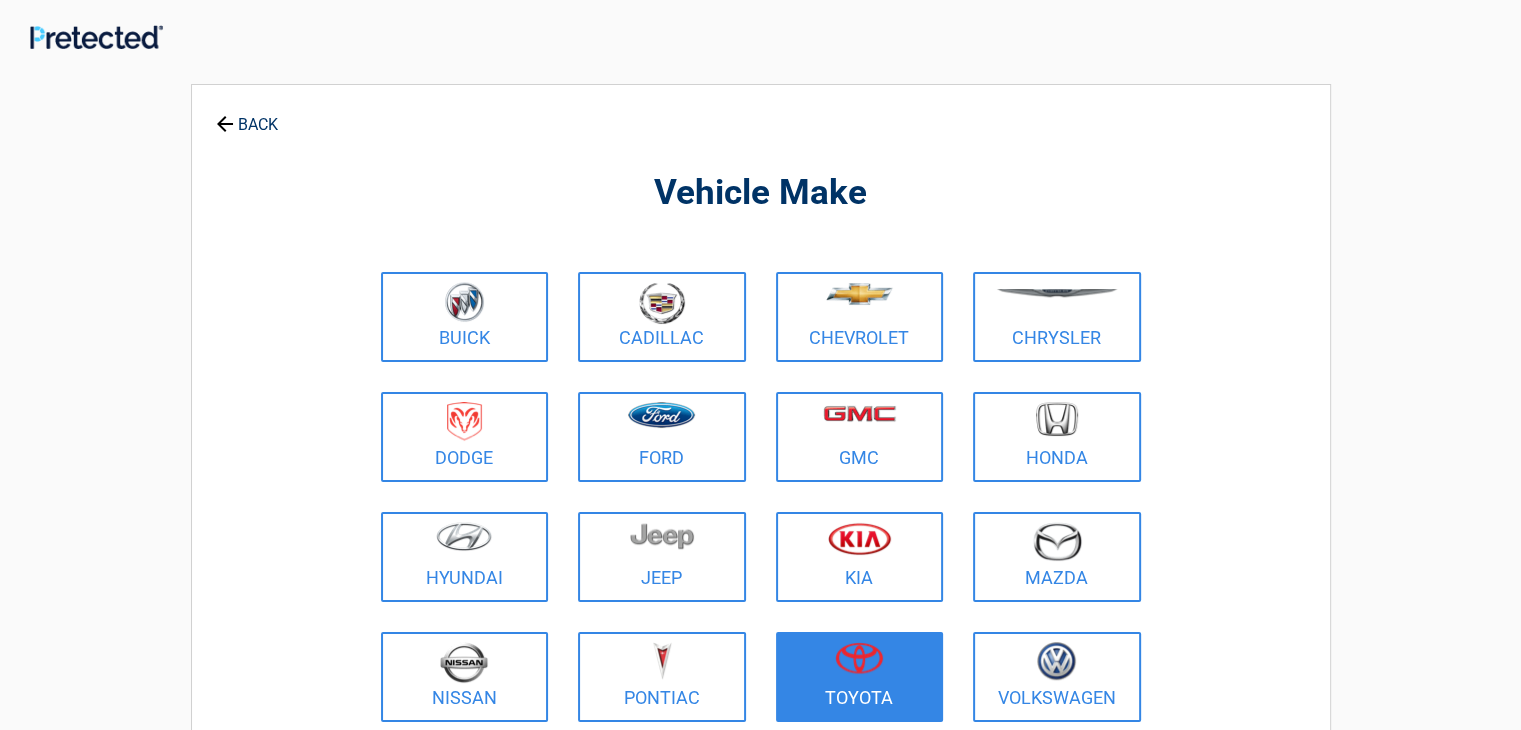 click at bounding box center [860, 664] 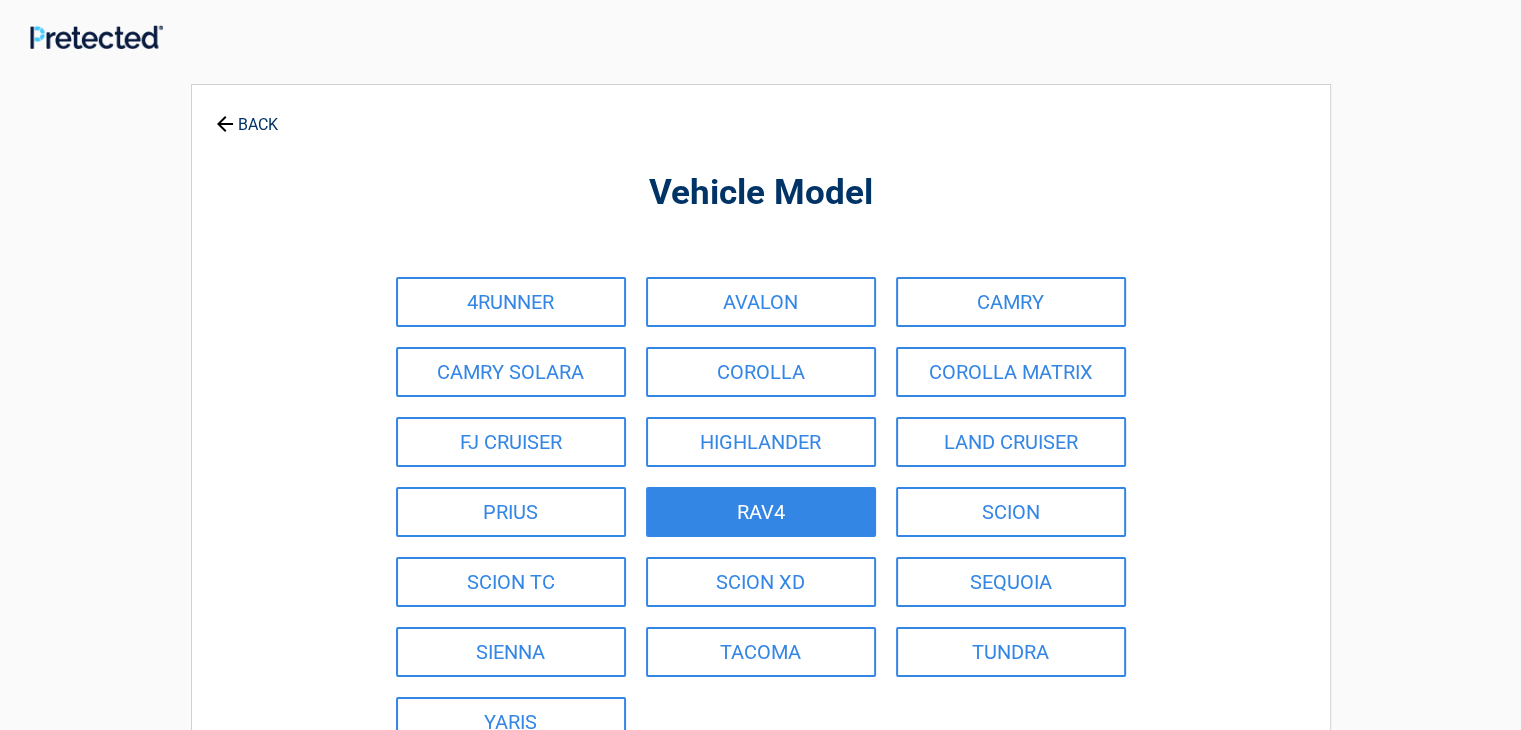 click on "RAV4" at bounding box center [761, 512] 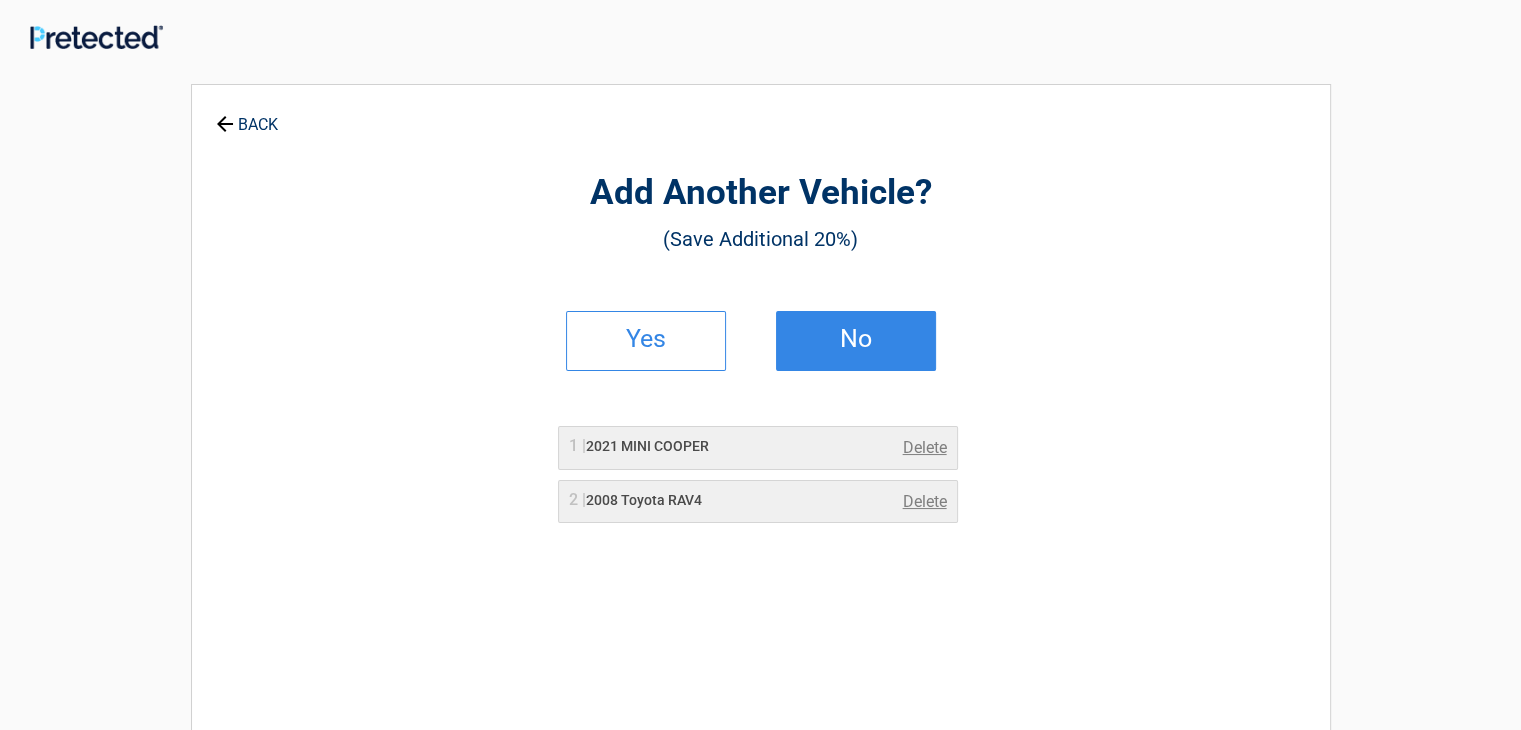 click on "No" at bounding box center (856, 339) 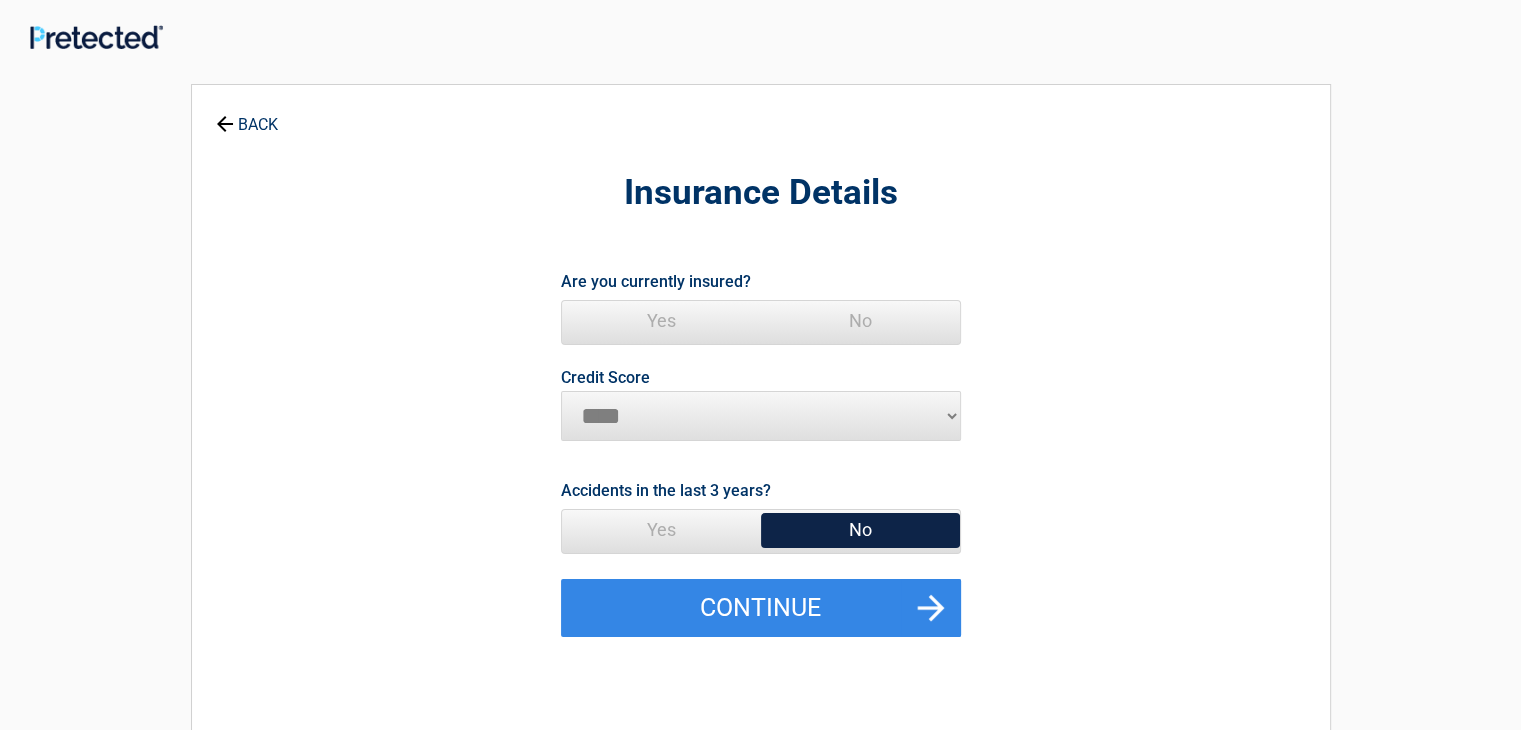 click on "Yes" at bounding box center [661, 321] 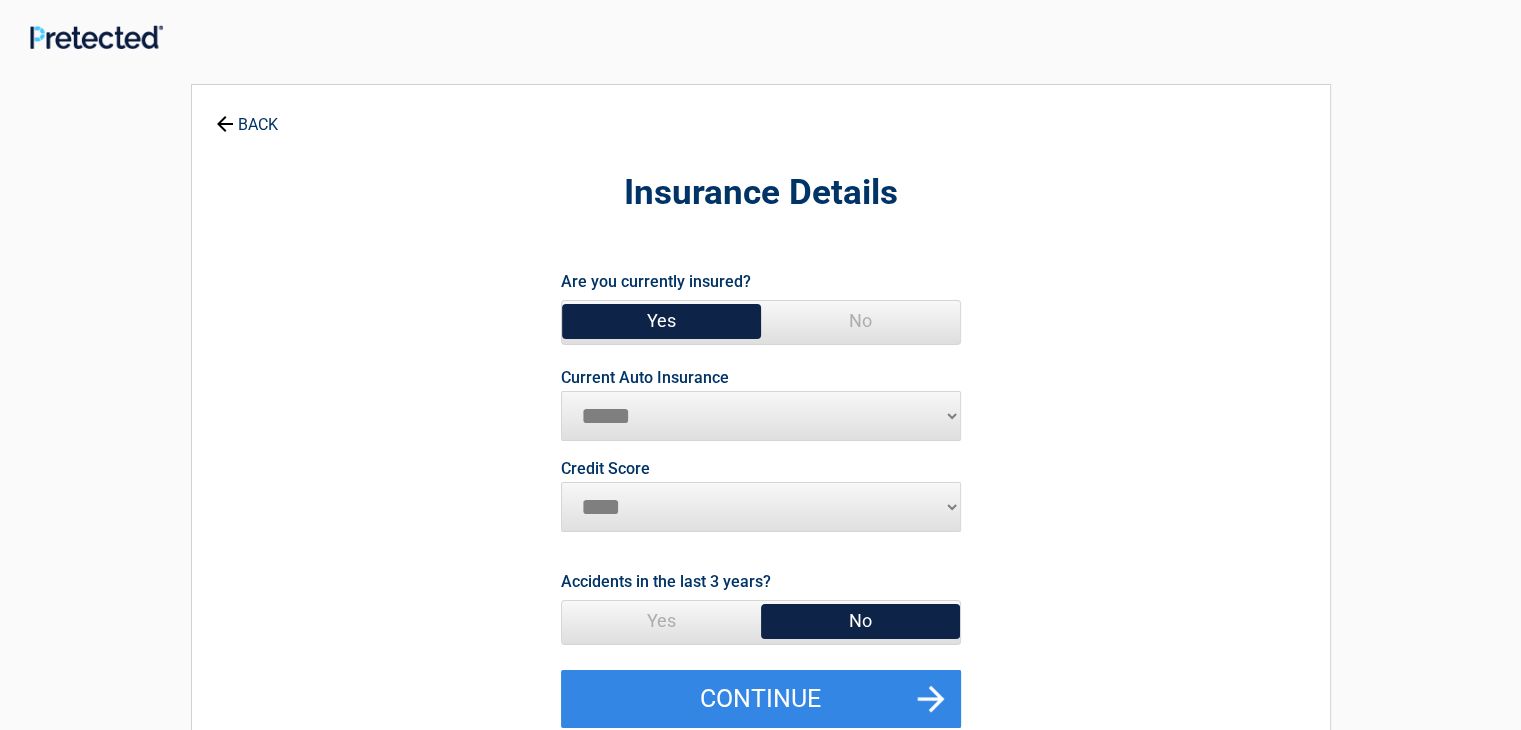 click on "**********" at bounding box center (761, 416) 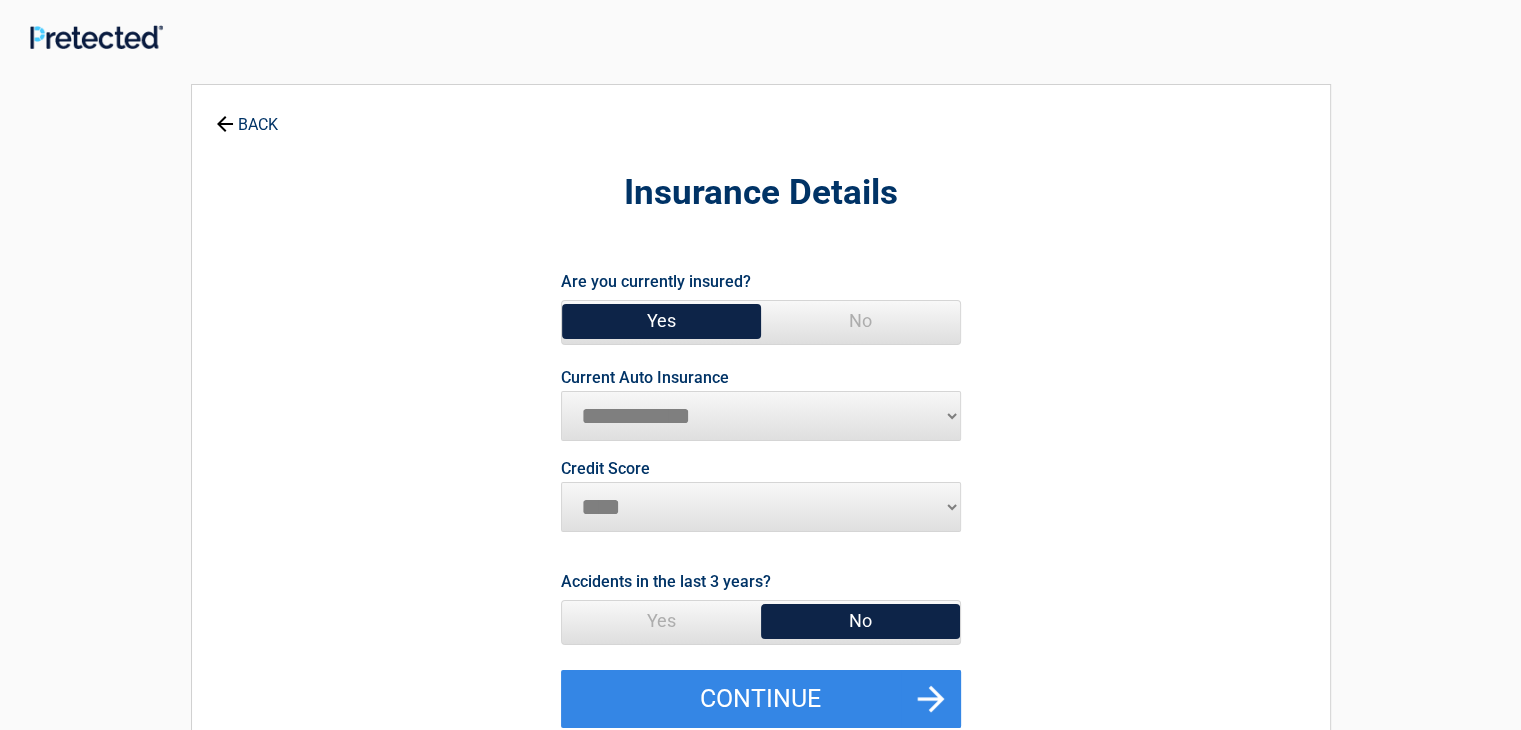click on "**********" at bounding box center (761, 416) 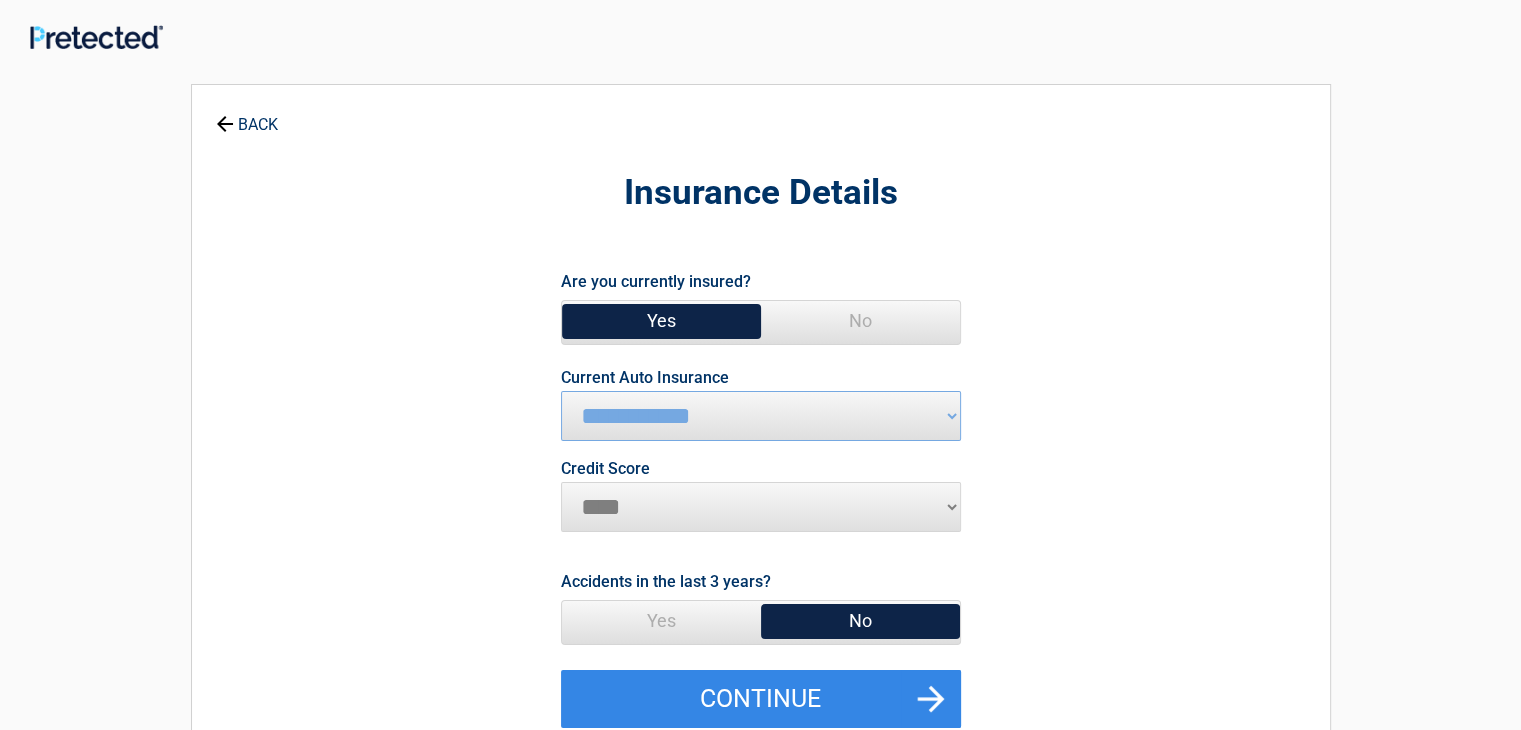 select on "*********" 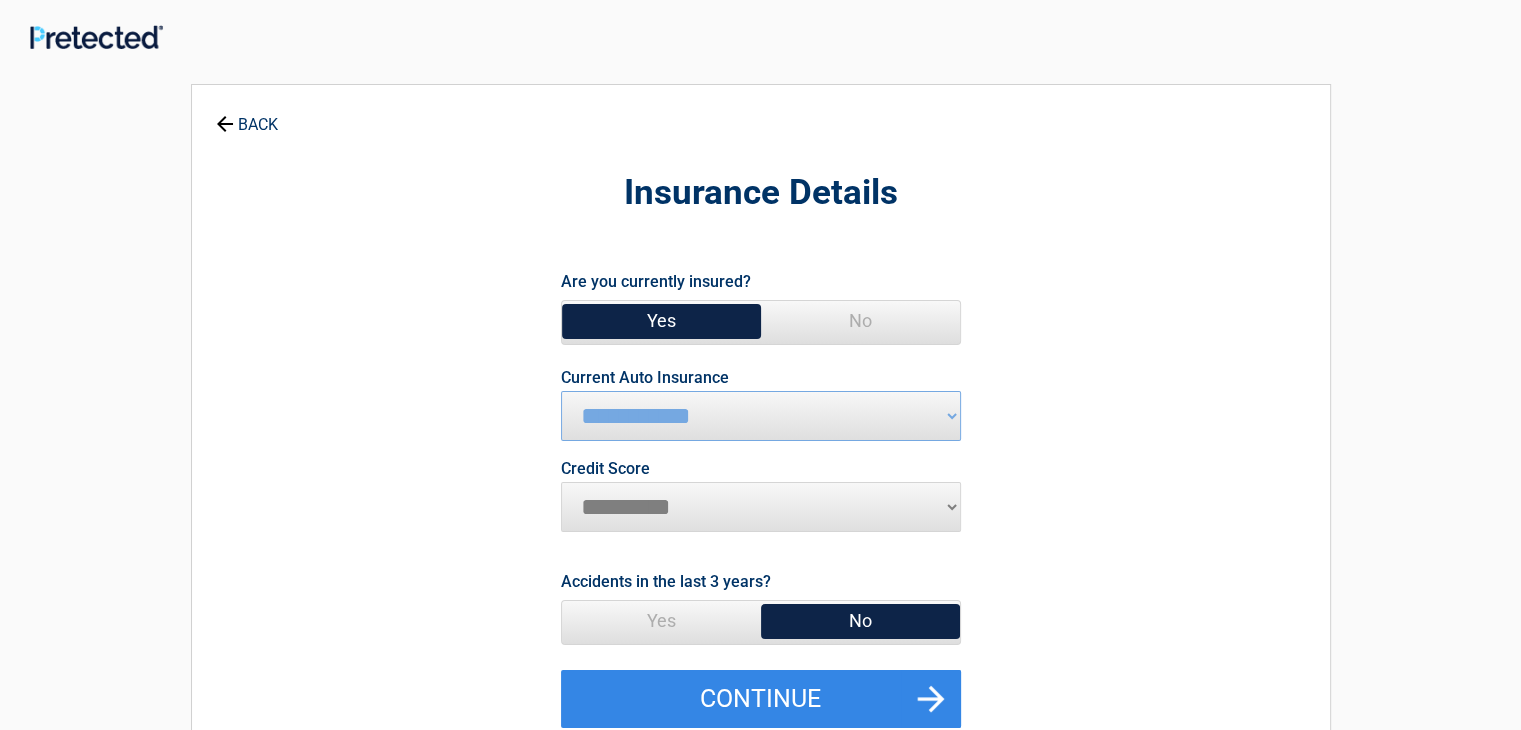 click on "*********
****
*******
****" at bounding box center [761, 507] 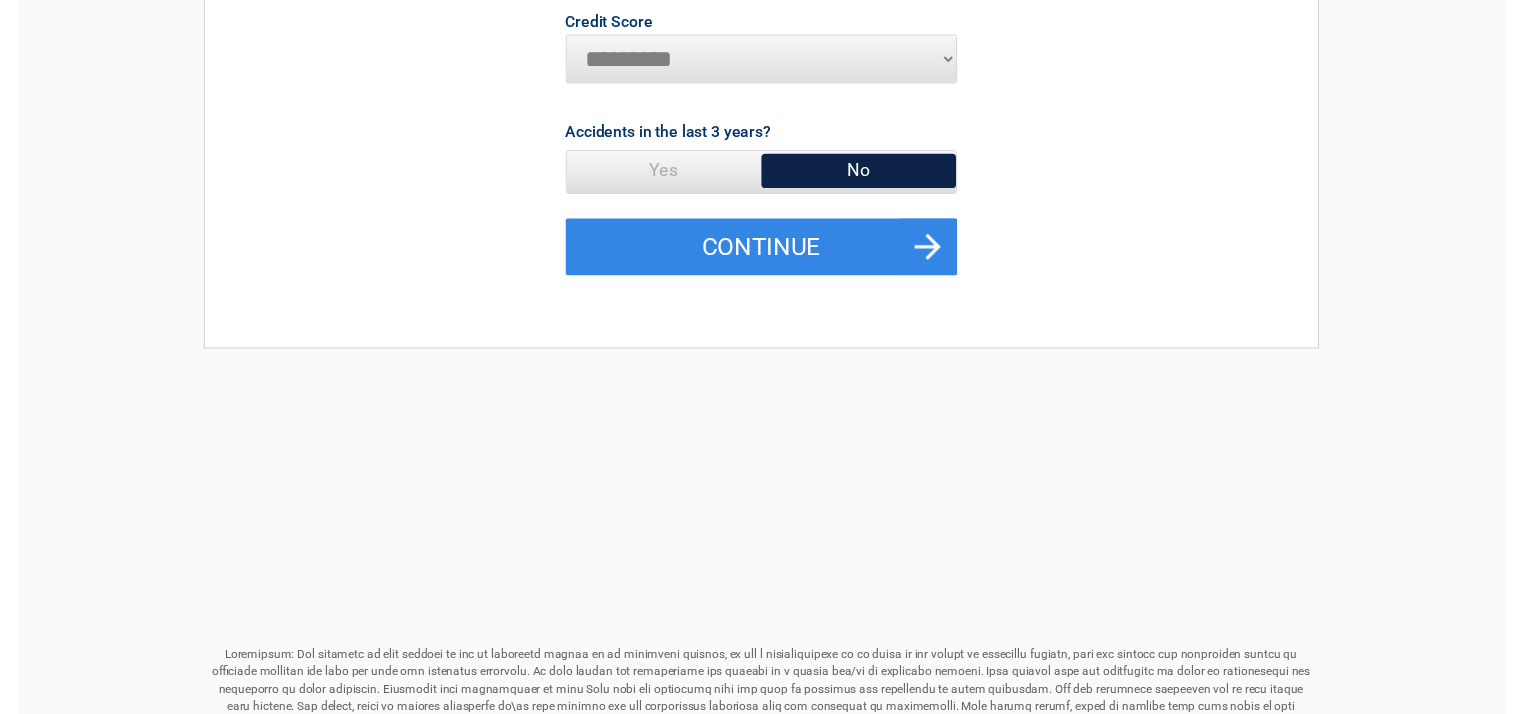 scroll, scrollTop: 449, scrollLeft: 0, axis: vertical 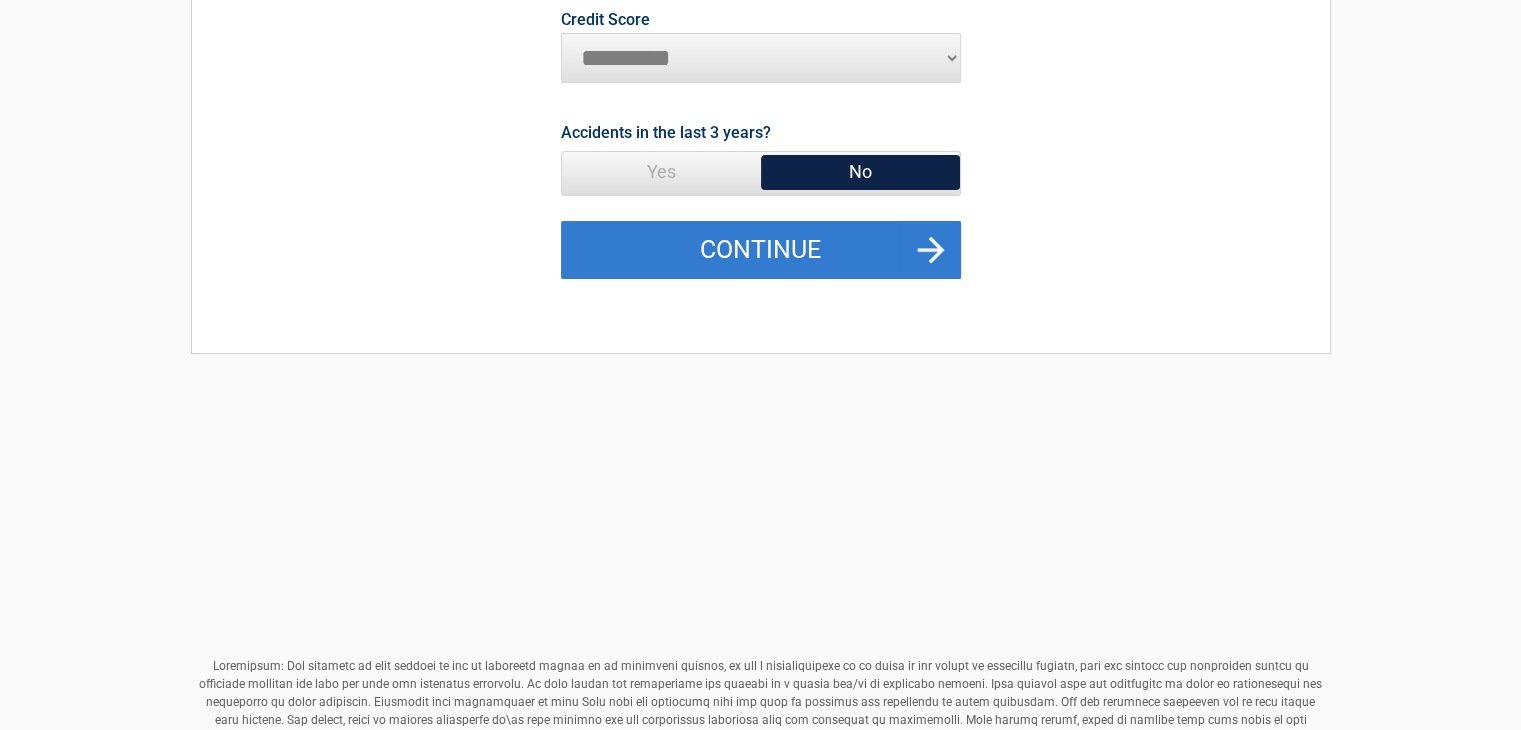 click on "Continue" at bounding box center [761, 250] 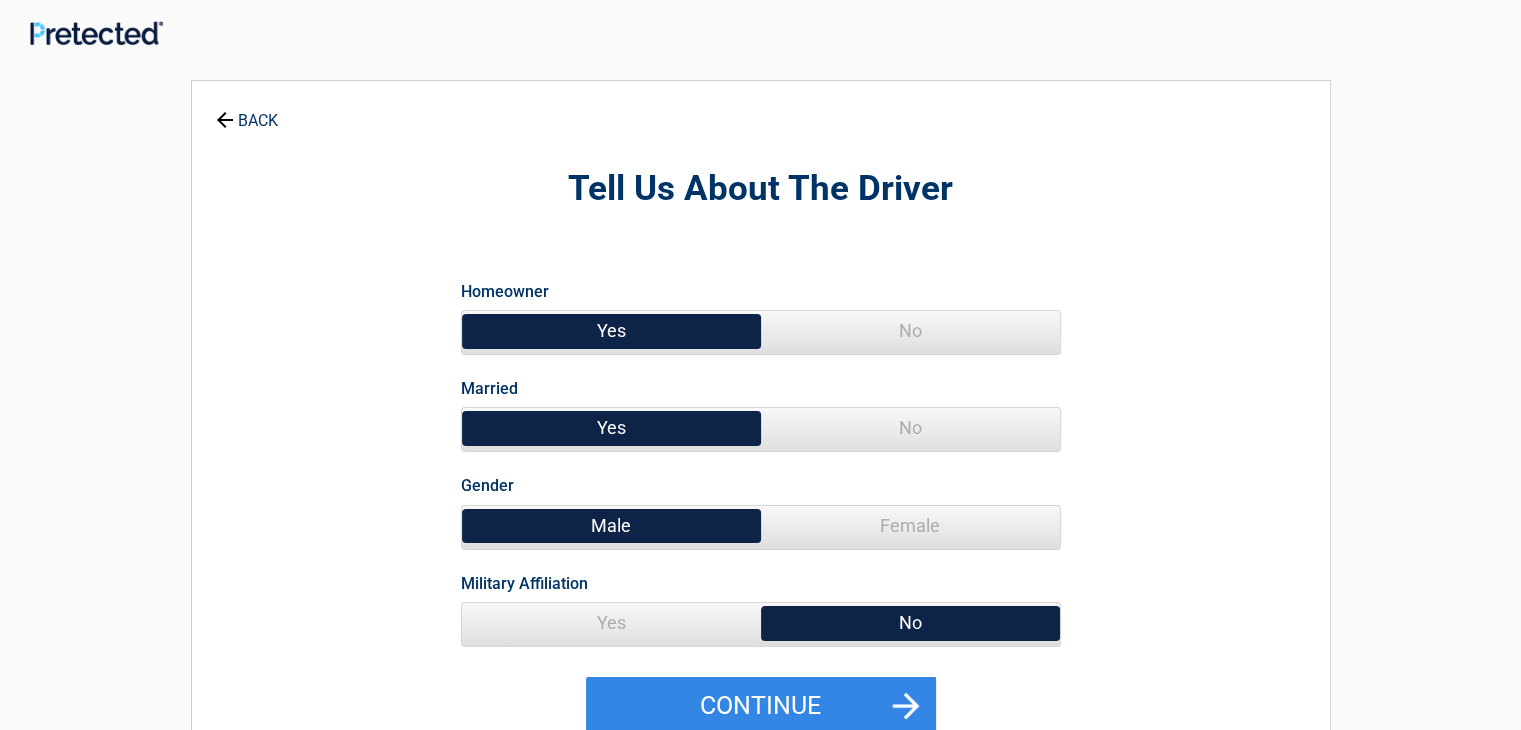 scroll, scrollTop: 0, scrollLeft: 0, axis: both 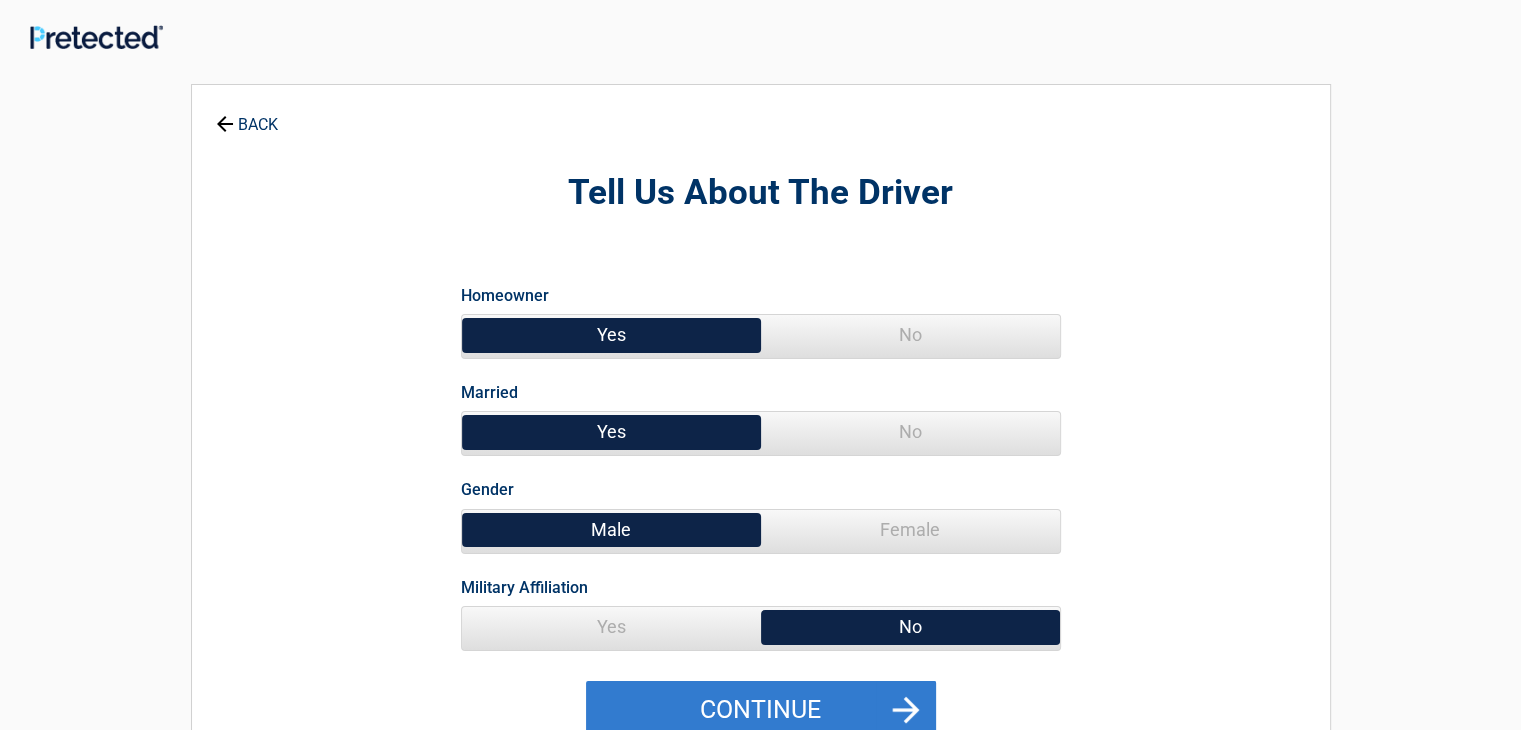 click on "Continue" at bounding box center (761, 710) 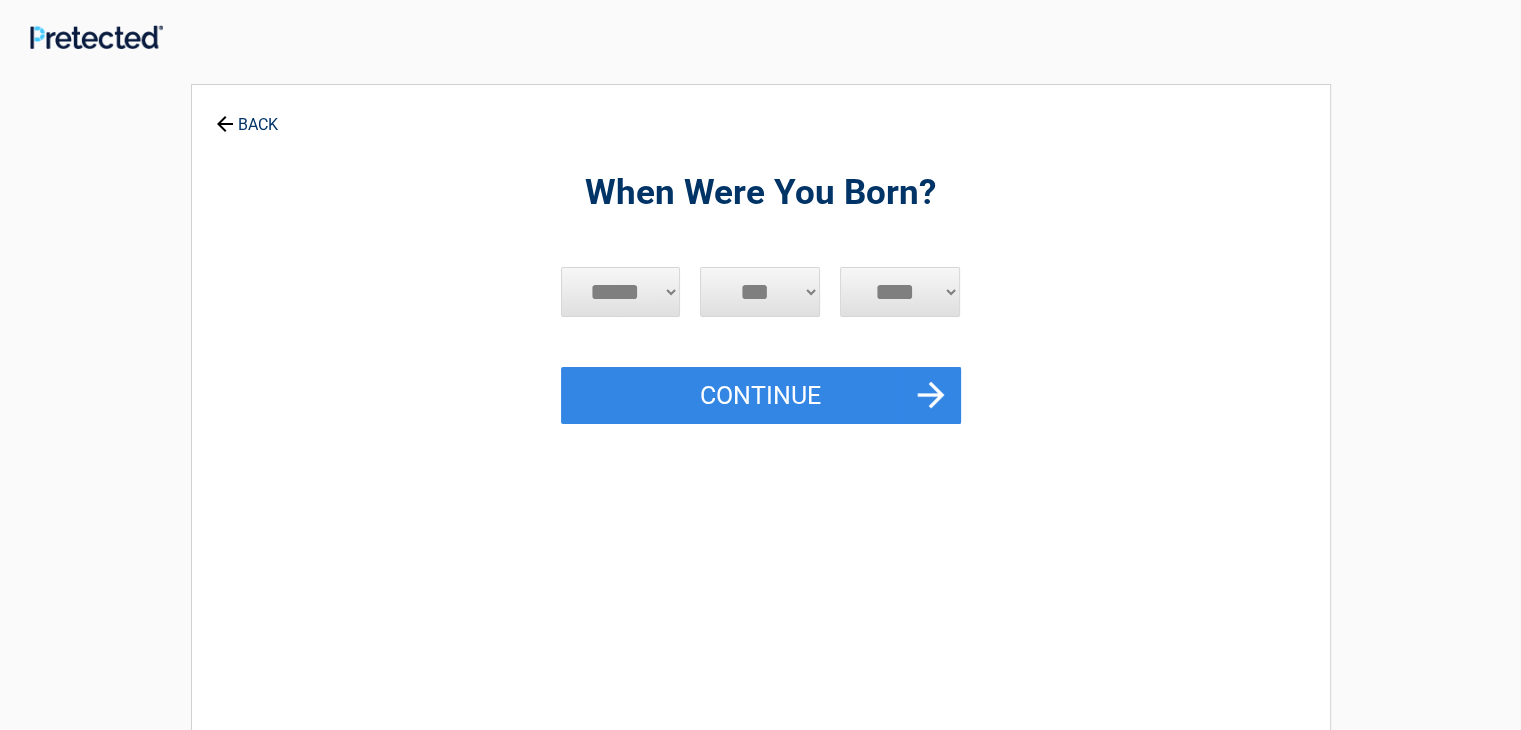 click on "*****
***
***
***
***
***
***
***
***
***
***
***
***" at bounding box center [621, 292] 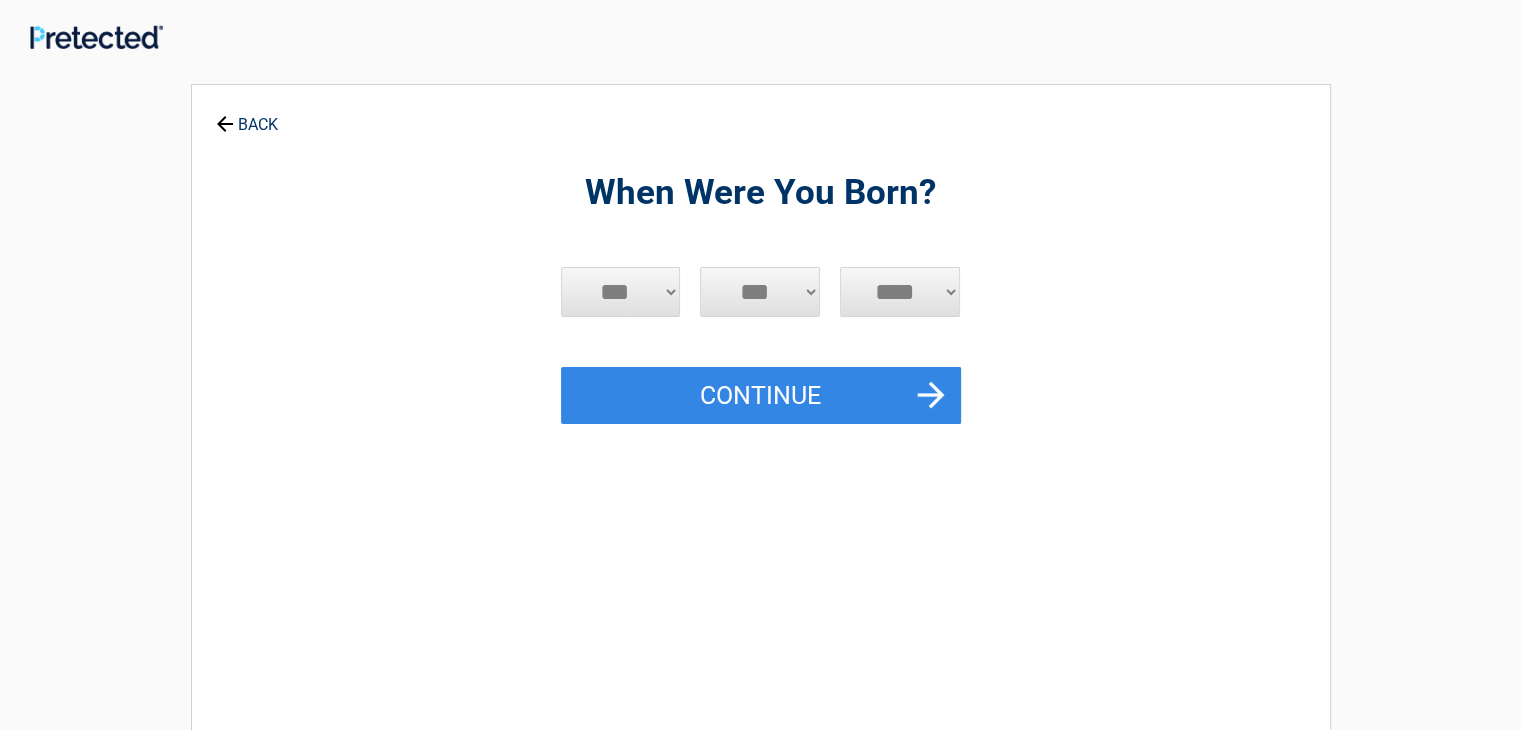 click on "*****
***
***
***
***
***
***
***
***
***
***
***
***" at bounding box center (621, 292) 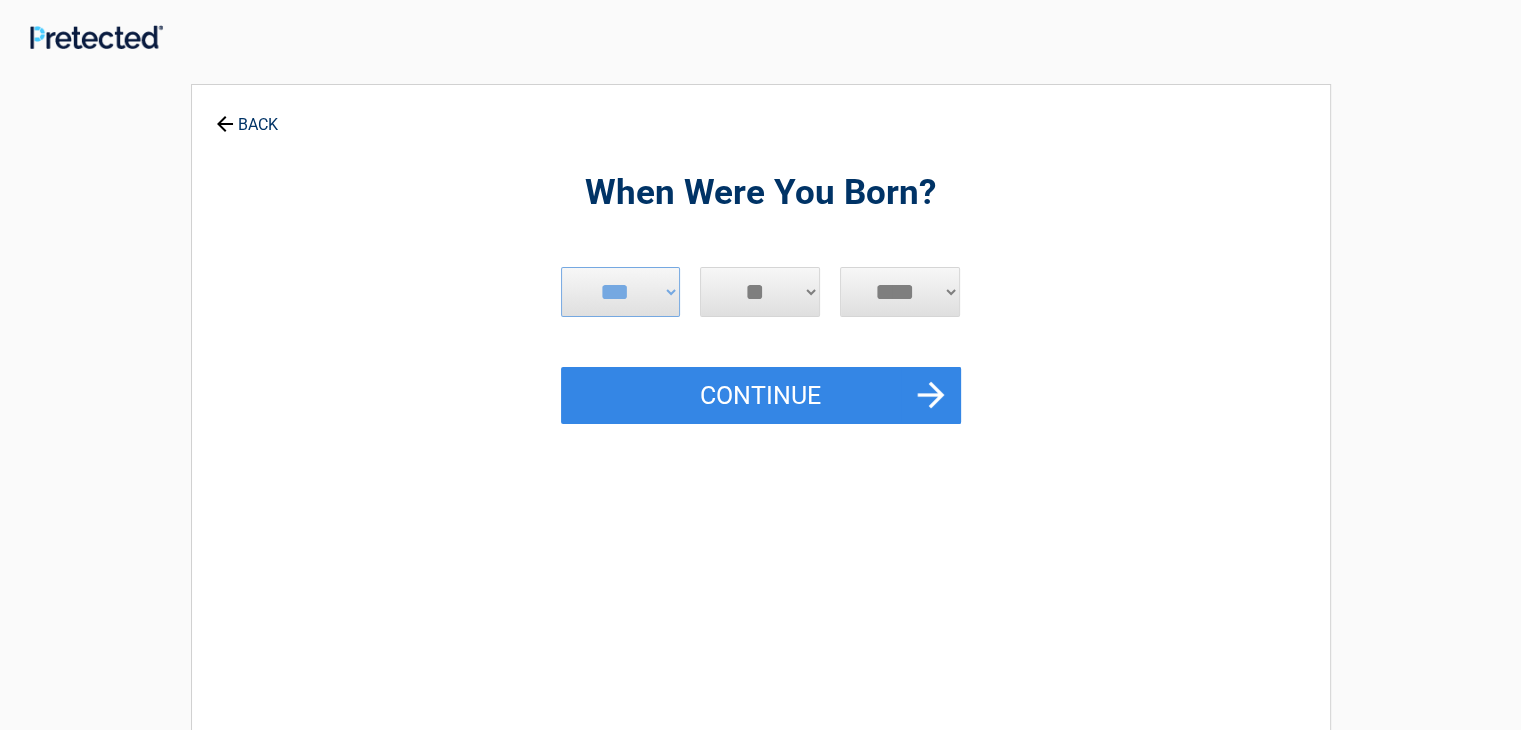 click on "*** * * * * * * * * * ** ** ** ** ** ** ** ** ** ** ** ** ** ** ** ** ** ** ** ** ** **" at bounding box center [760, 292] 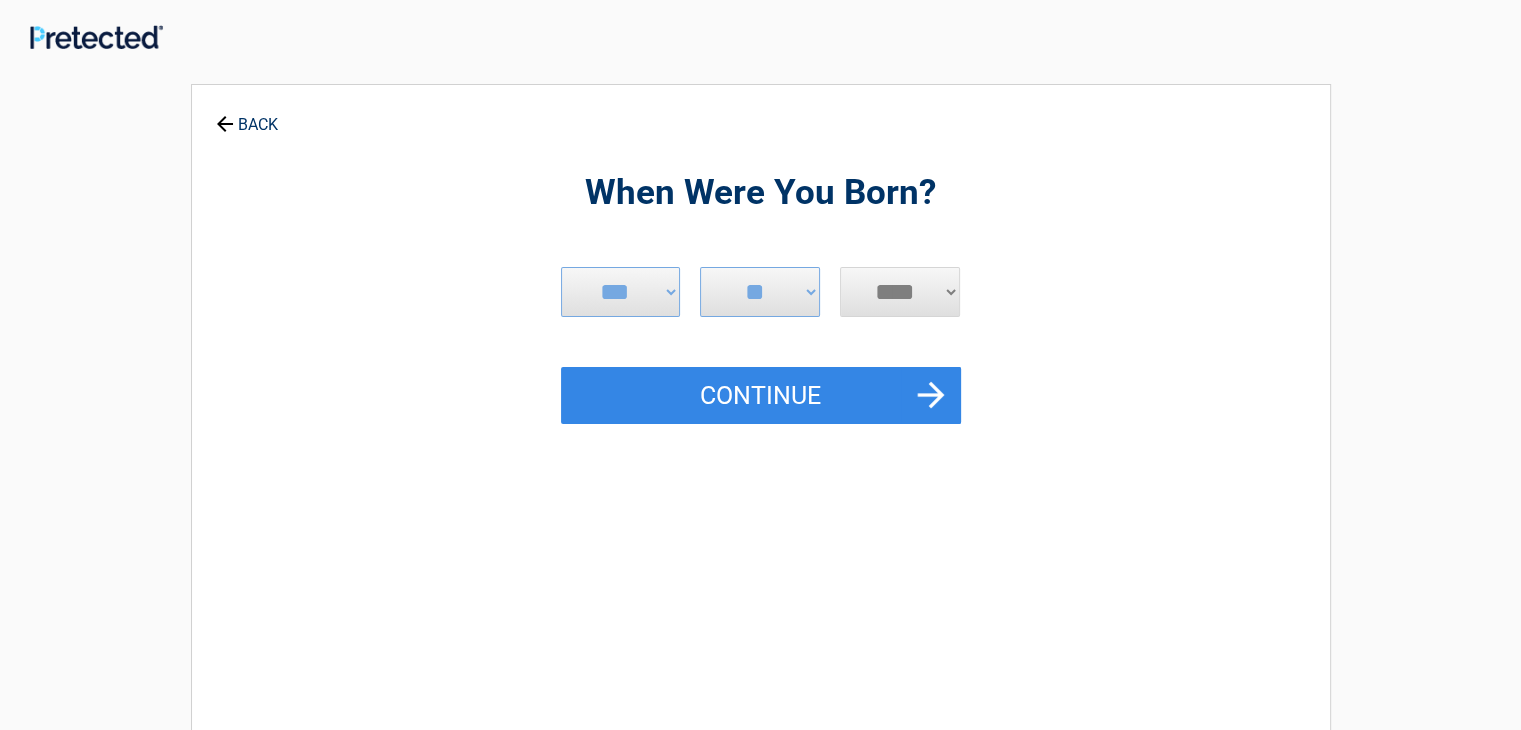 select on "****" 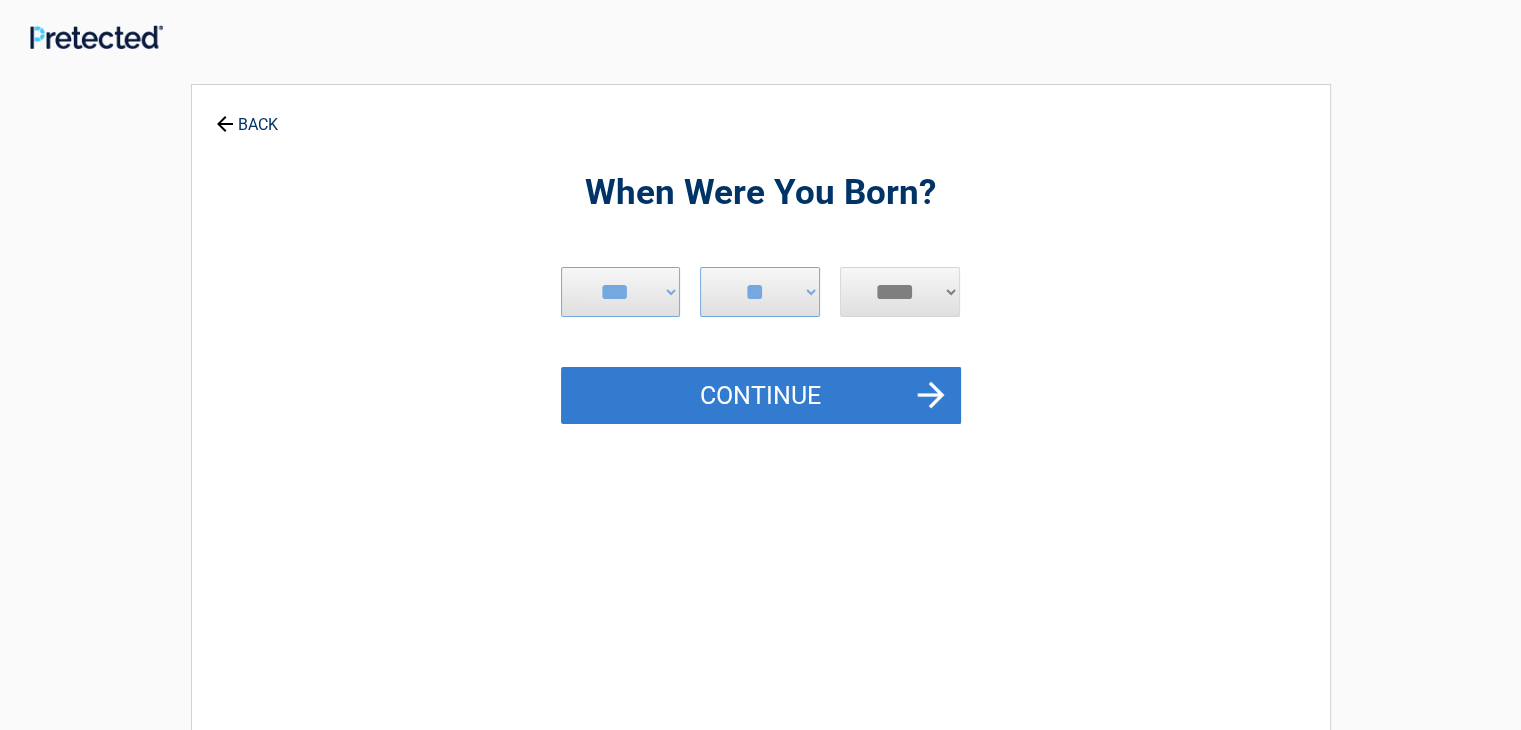click on "Continue" at bounding box center [761, 396] 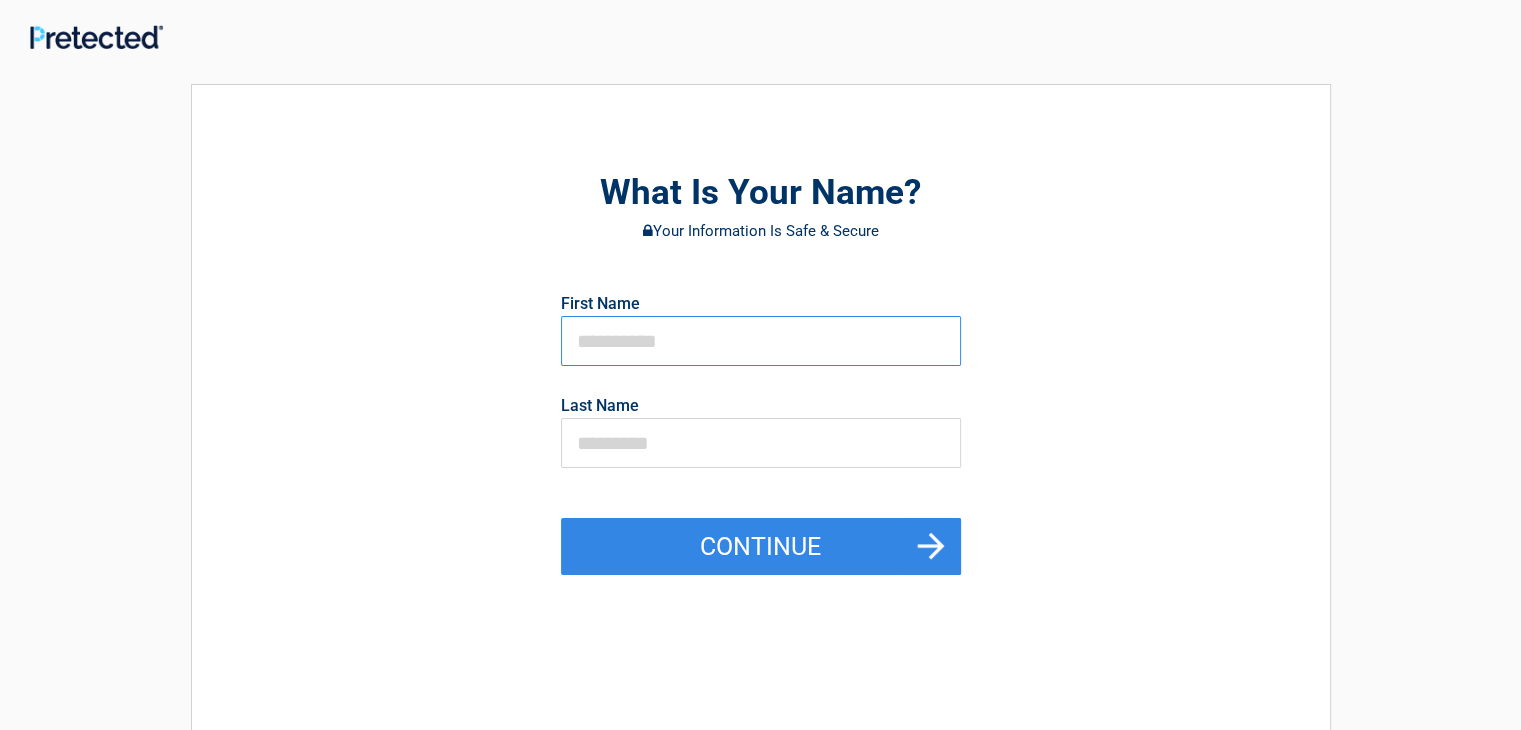 click at bounding box center [761, 341] 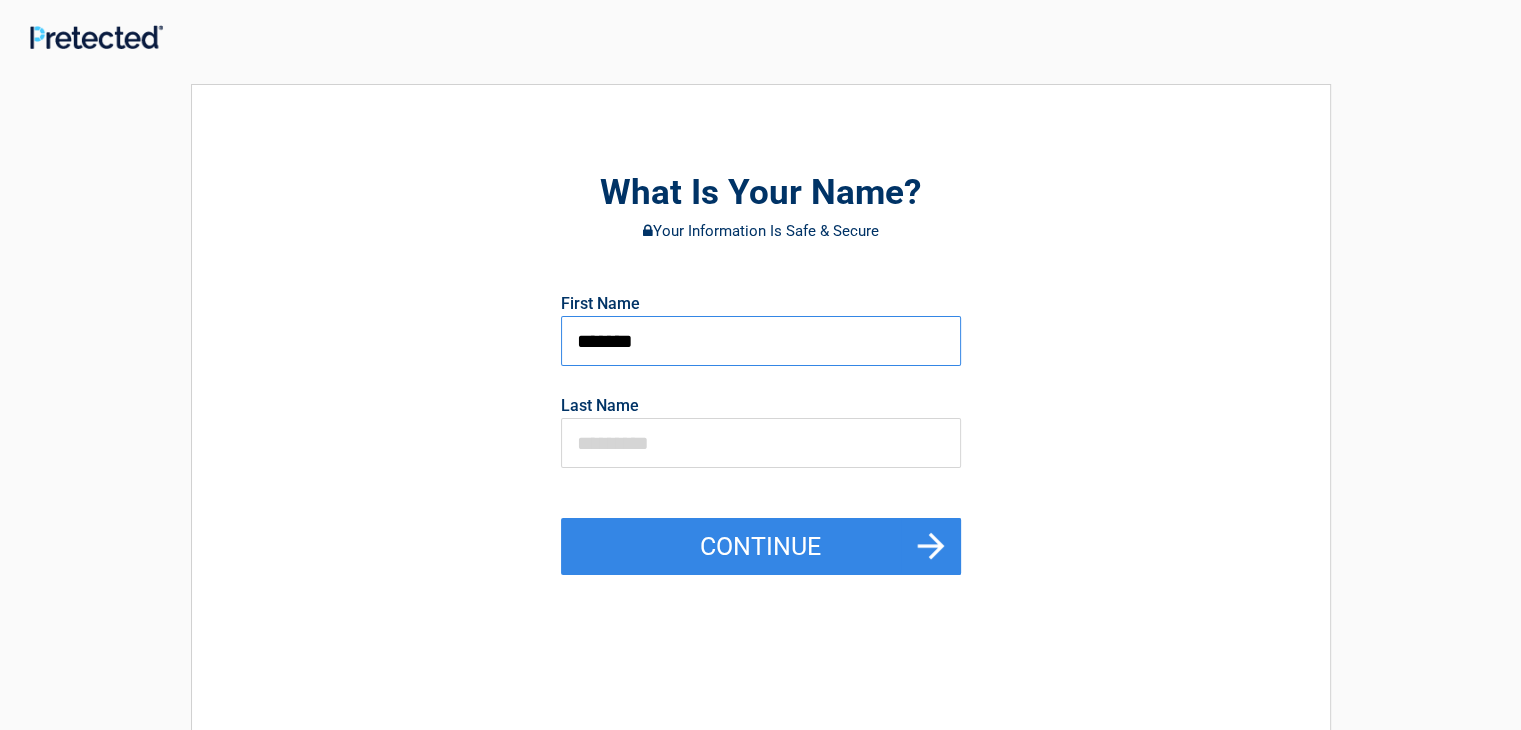type on "******" 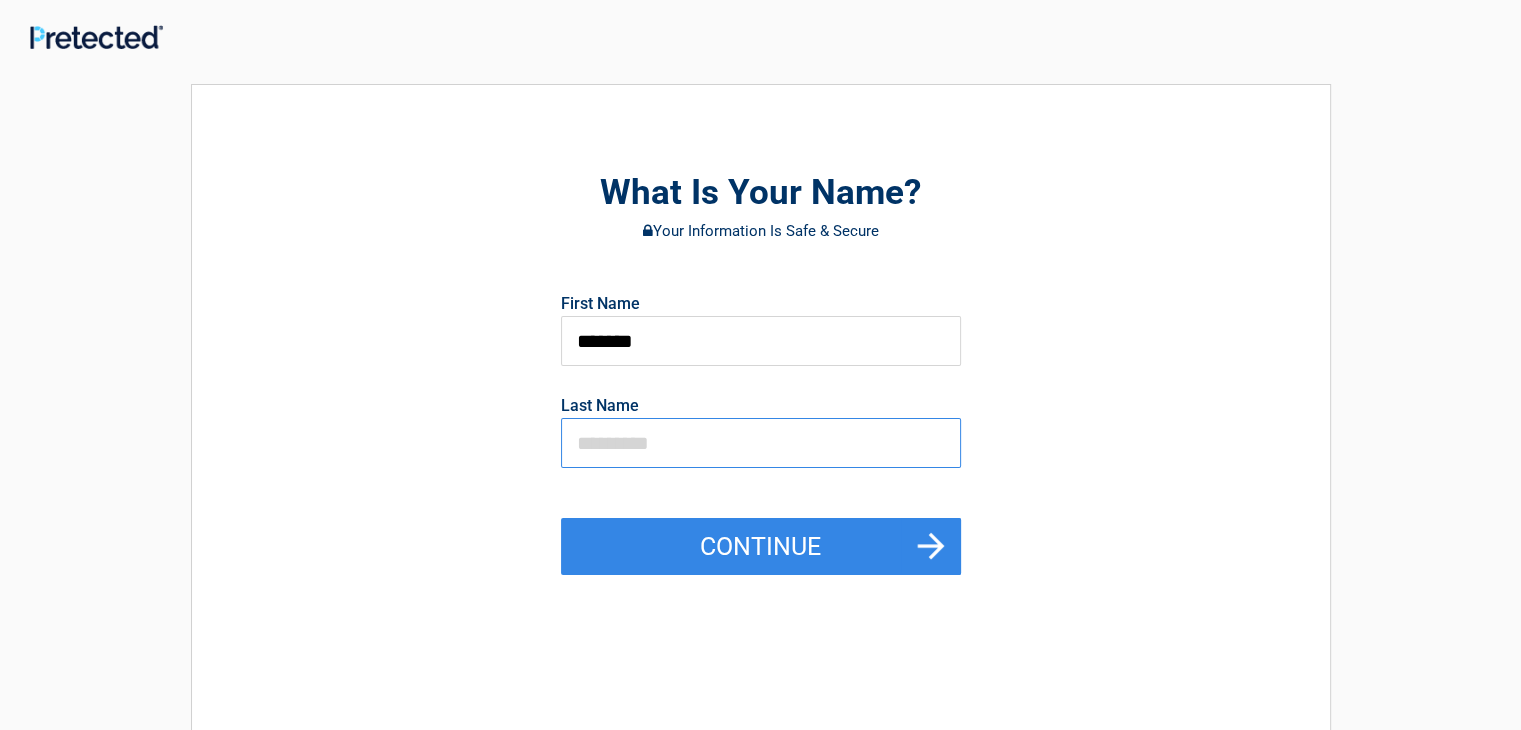 click at bounding box center [761, 443] 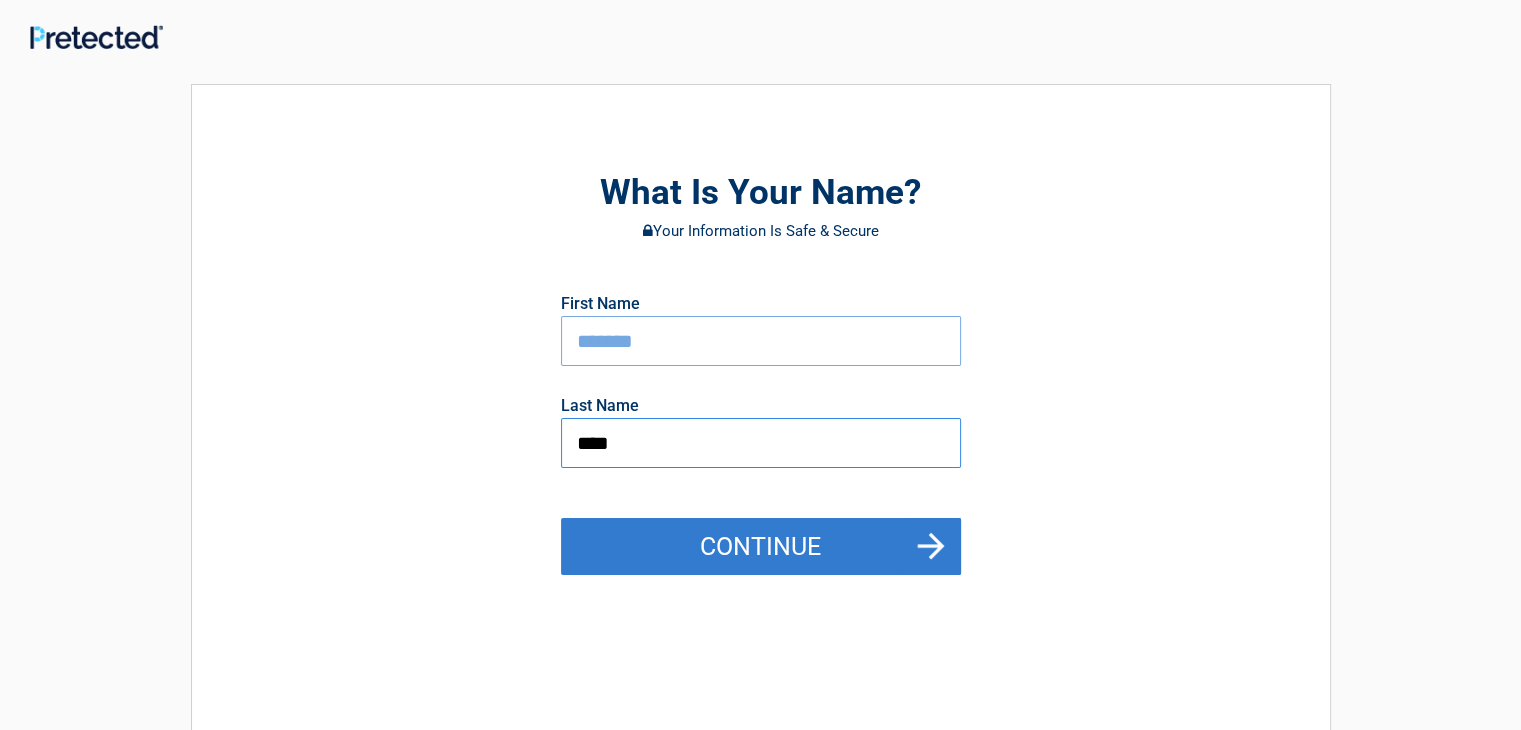 type on "****" 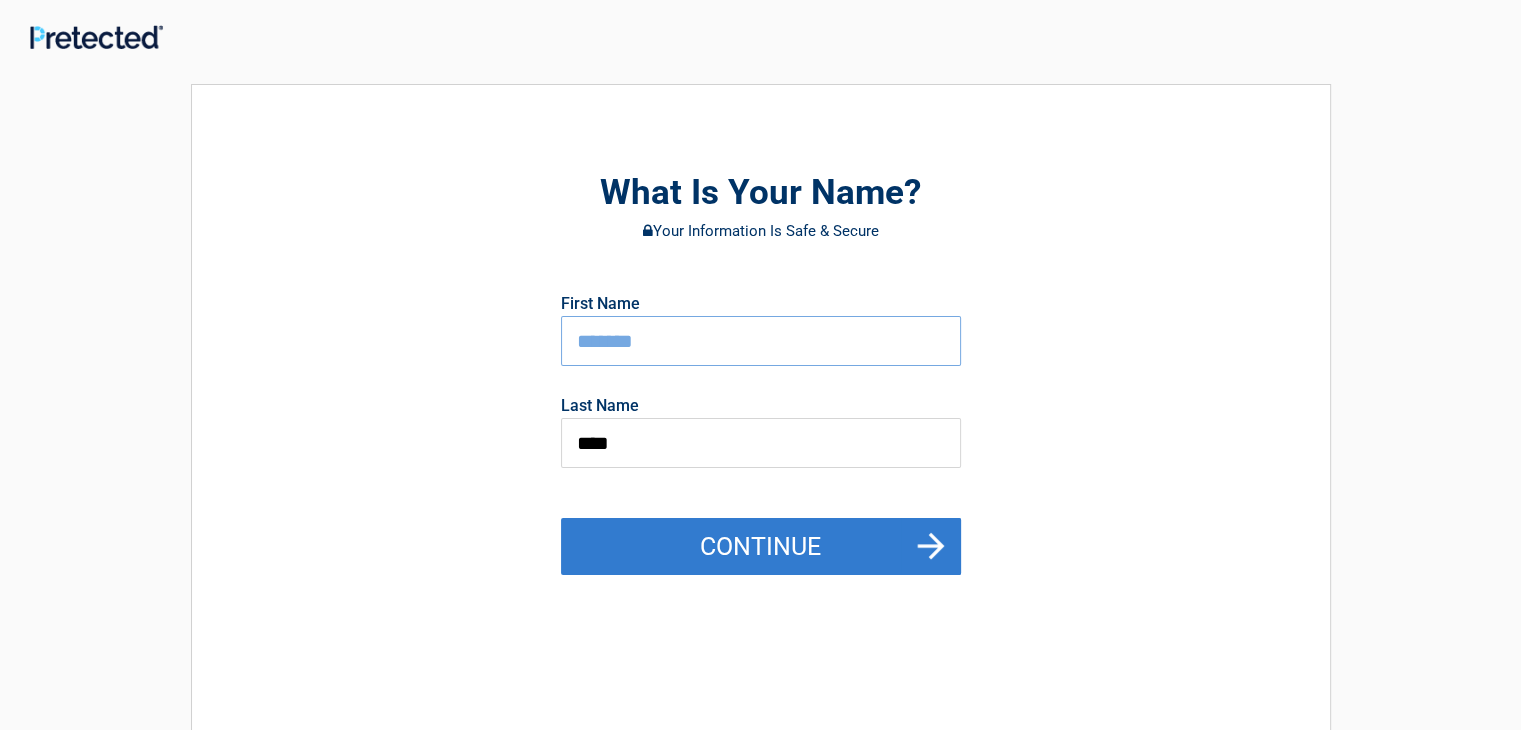 click on "Continue" at bounding box center [761, 547] 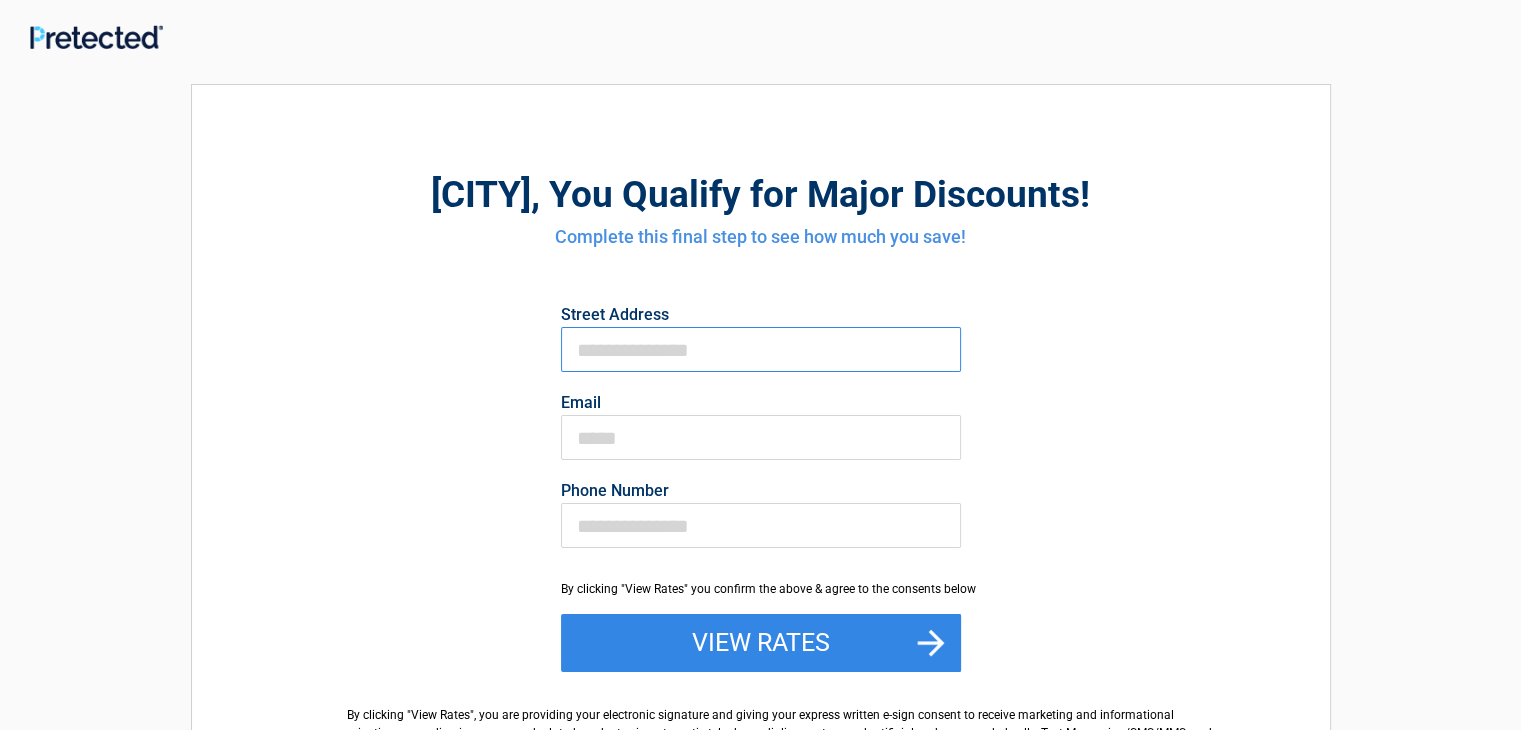 click on "First Name" at bounding box center [761, 349] 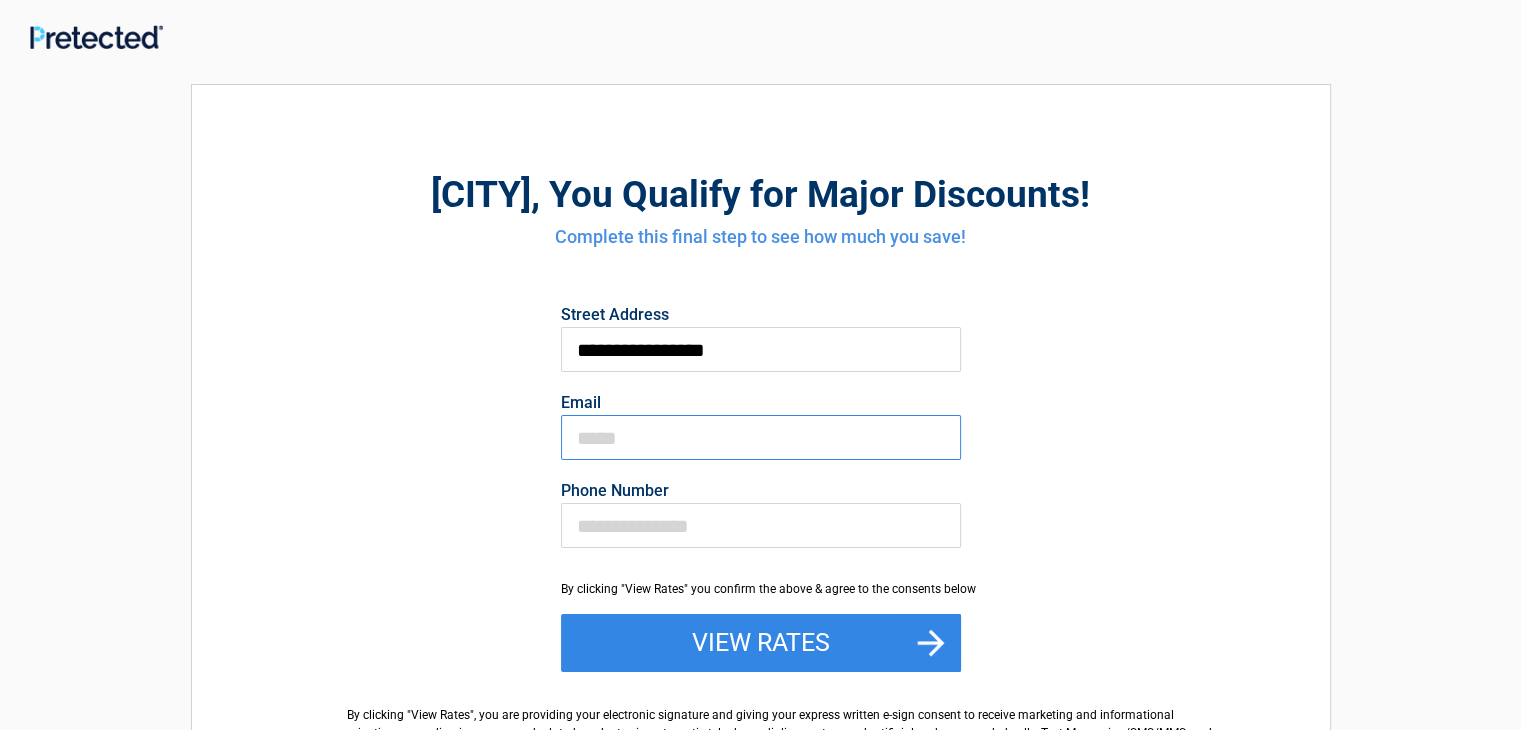 type on "**********" 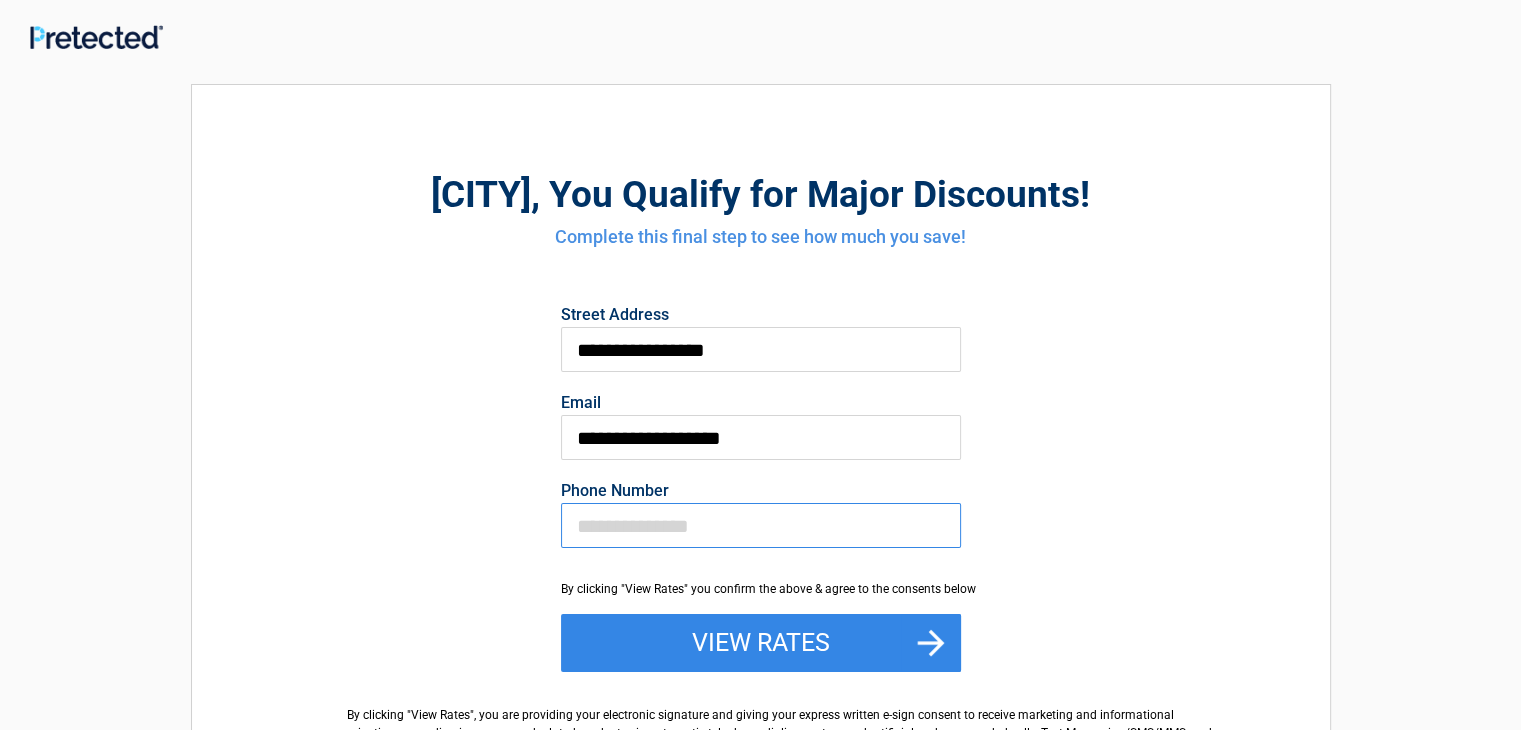 type on "**********" 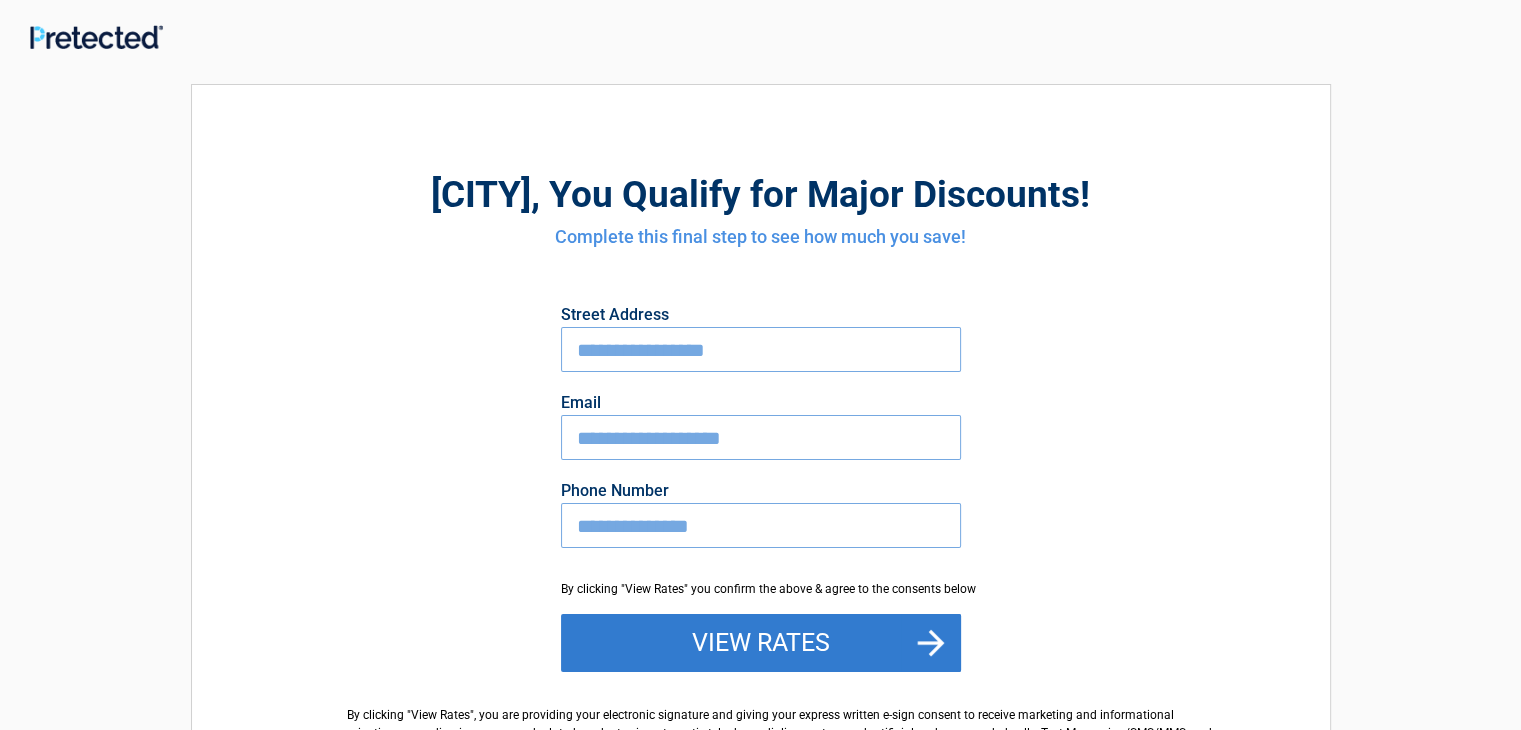click on "View Rates" at bounding box center (761, 643) 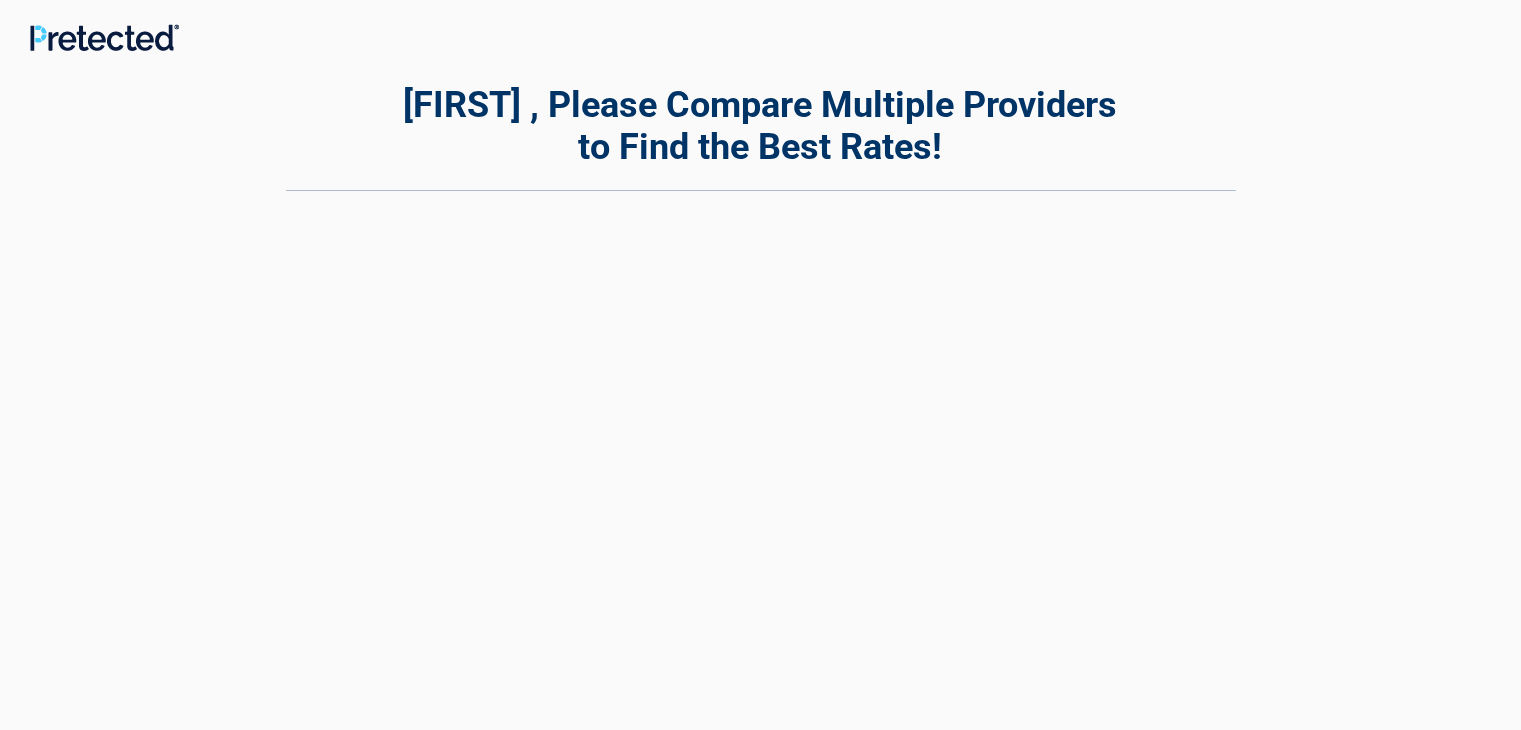 scroll, scrollTop: 0, scrollLeft: 0, axis: both 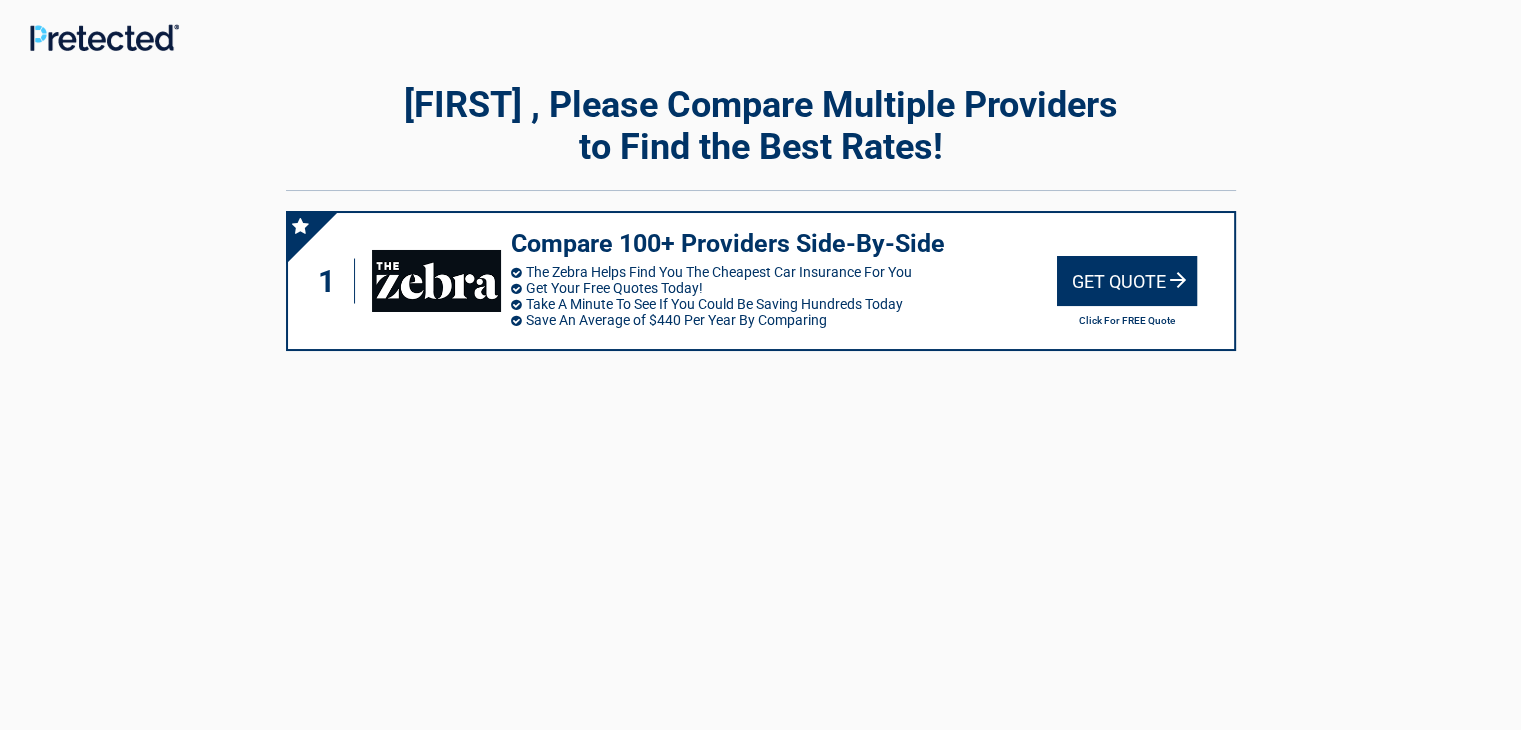 click on "Get Quote" at bounding box center [1127, 281] 